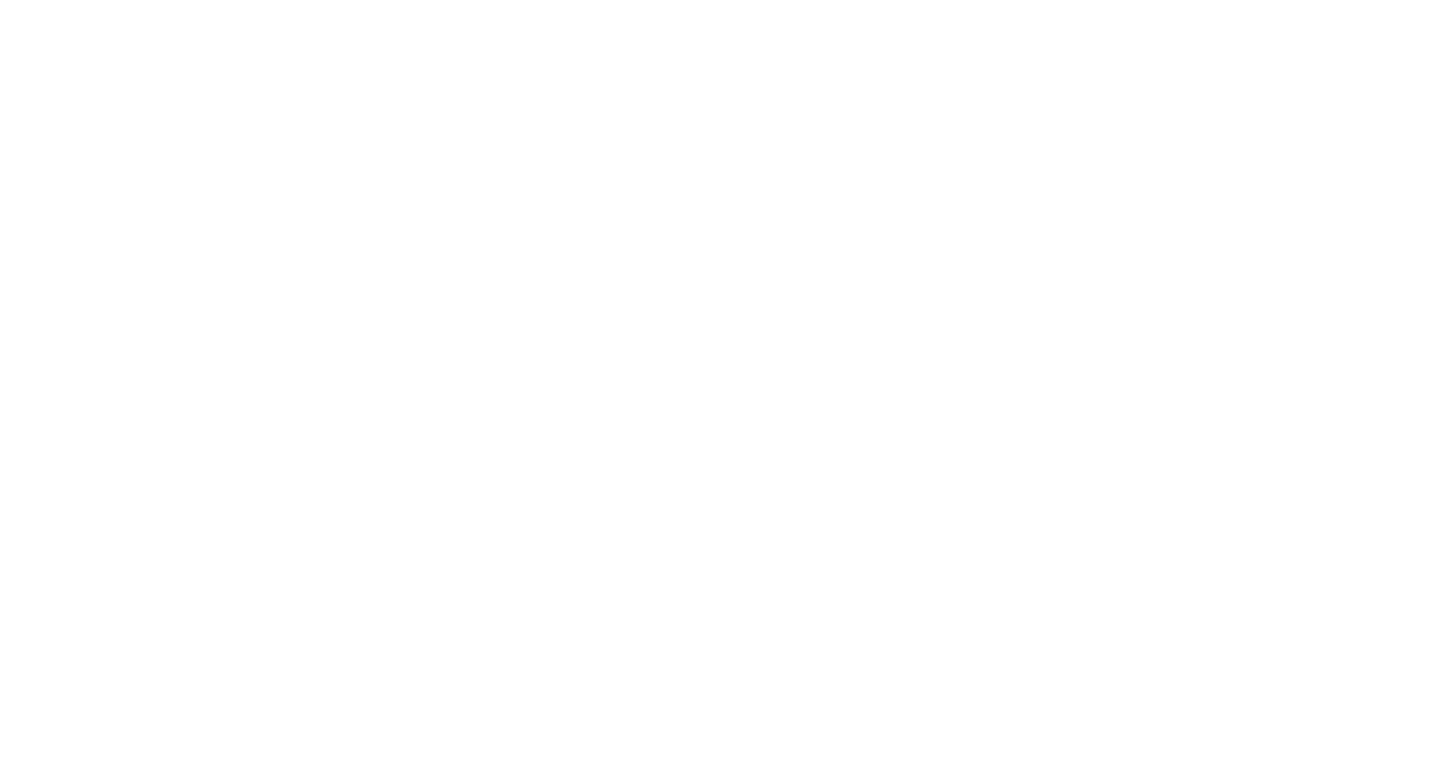 scroll, scrollTop: 0, scrollLeft: 0, axis: both 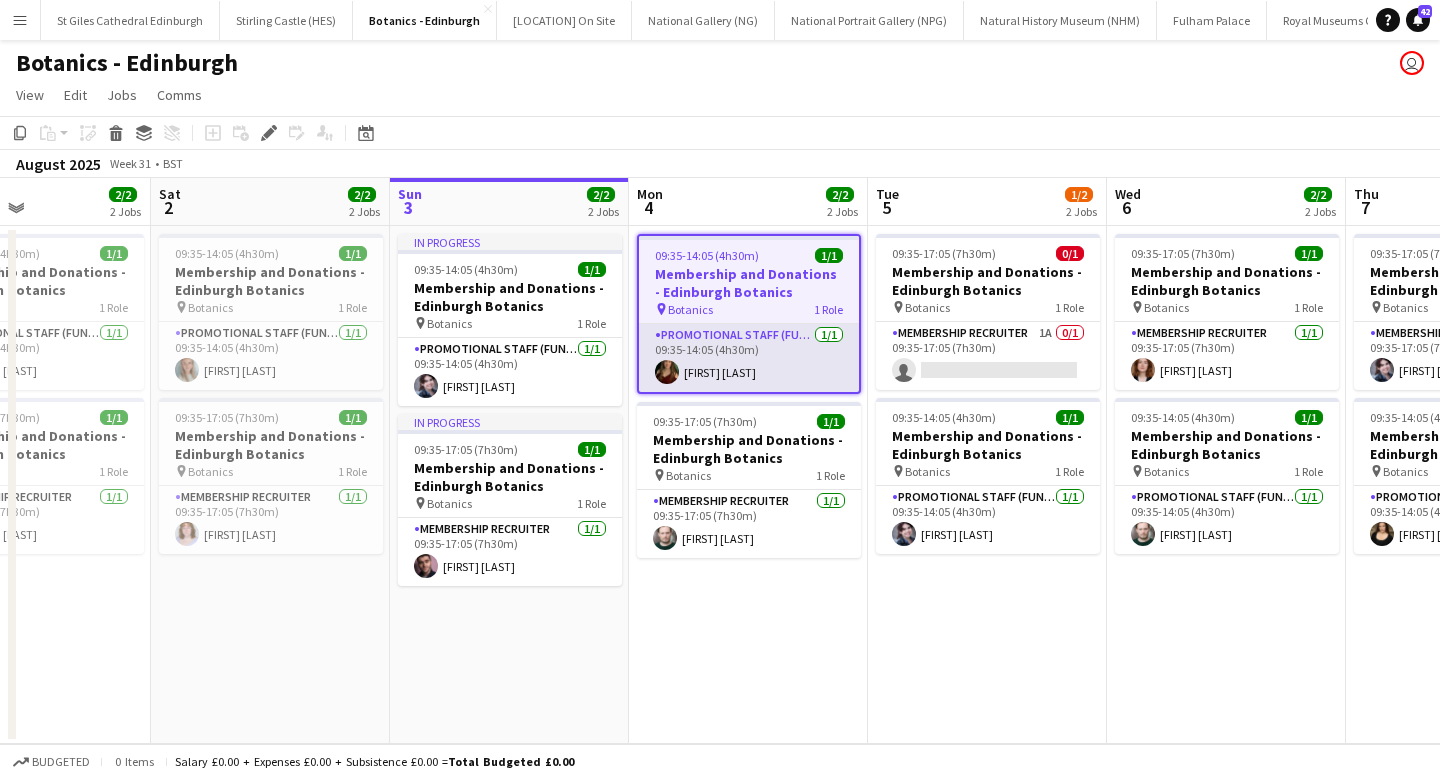 click on "Promotional Staff (Fundraiser)   2A   2/3   [TIME]
[FIRST] [LAST] [FIRST]" at bounding box center (749, 358) 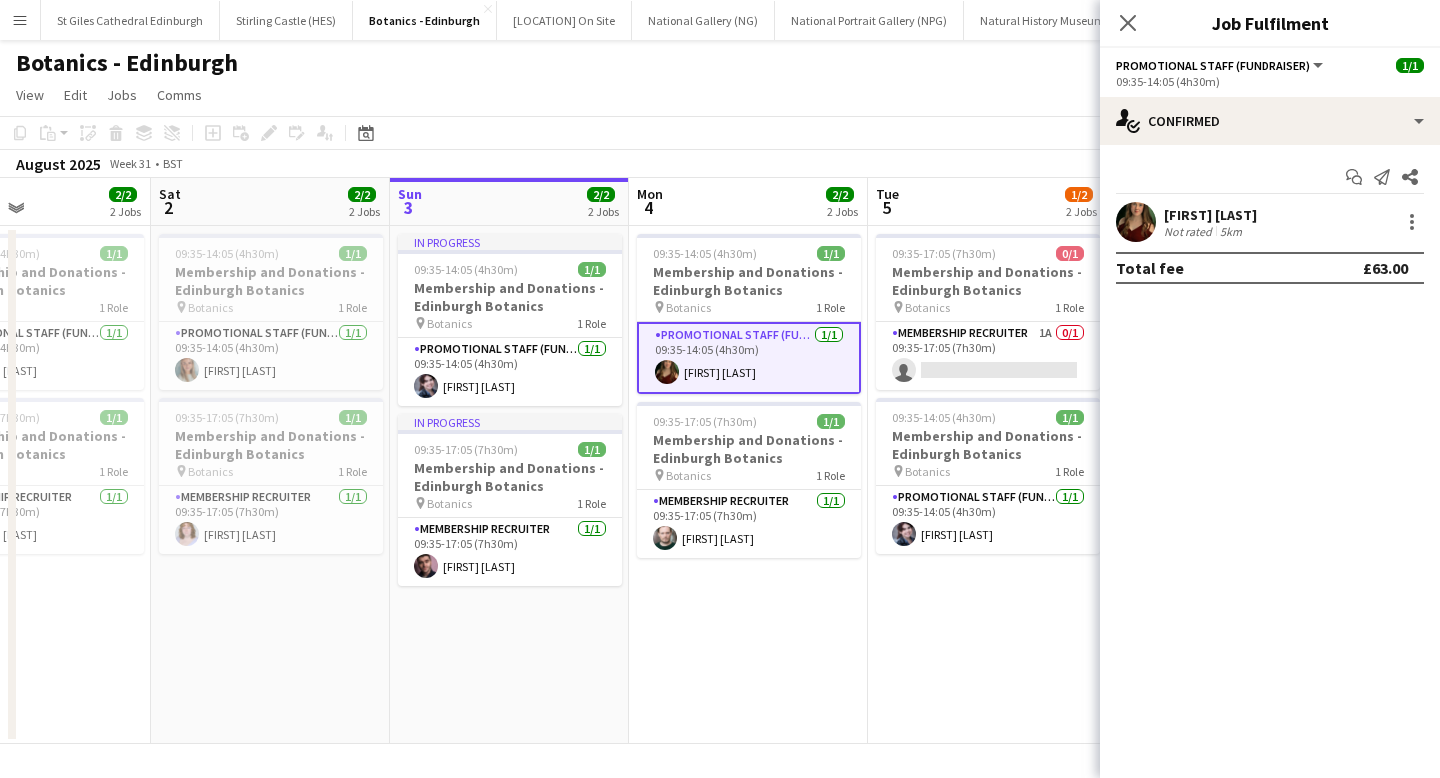click on "[FIRST] [LAST]" at bounding box center [1210, 215] 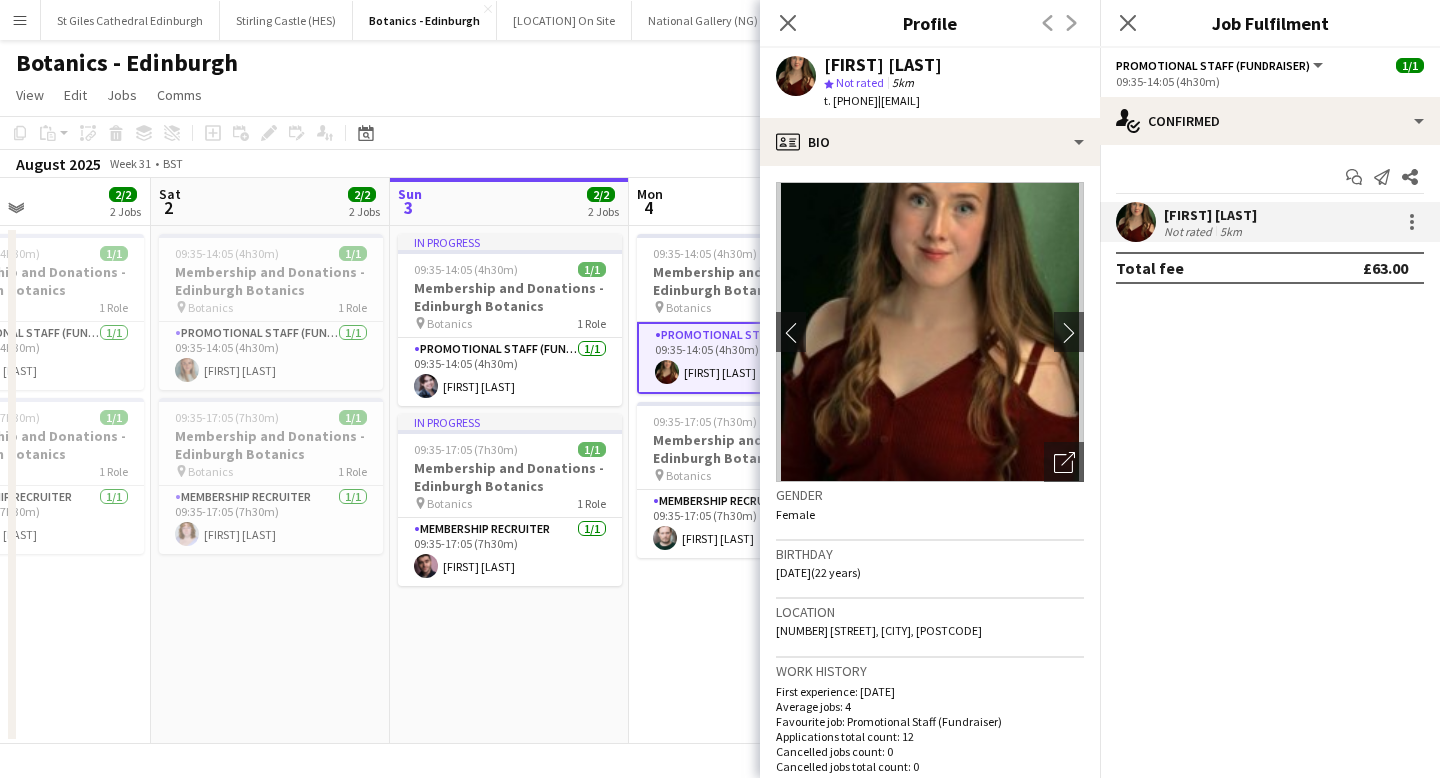 drag, startPoint x: 911, startPoint y: 99, endPoint x: 834, endPoint y: 98, distance: 77.00649 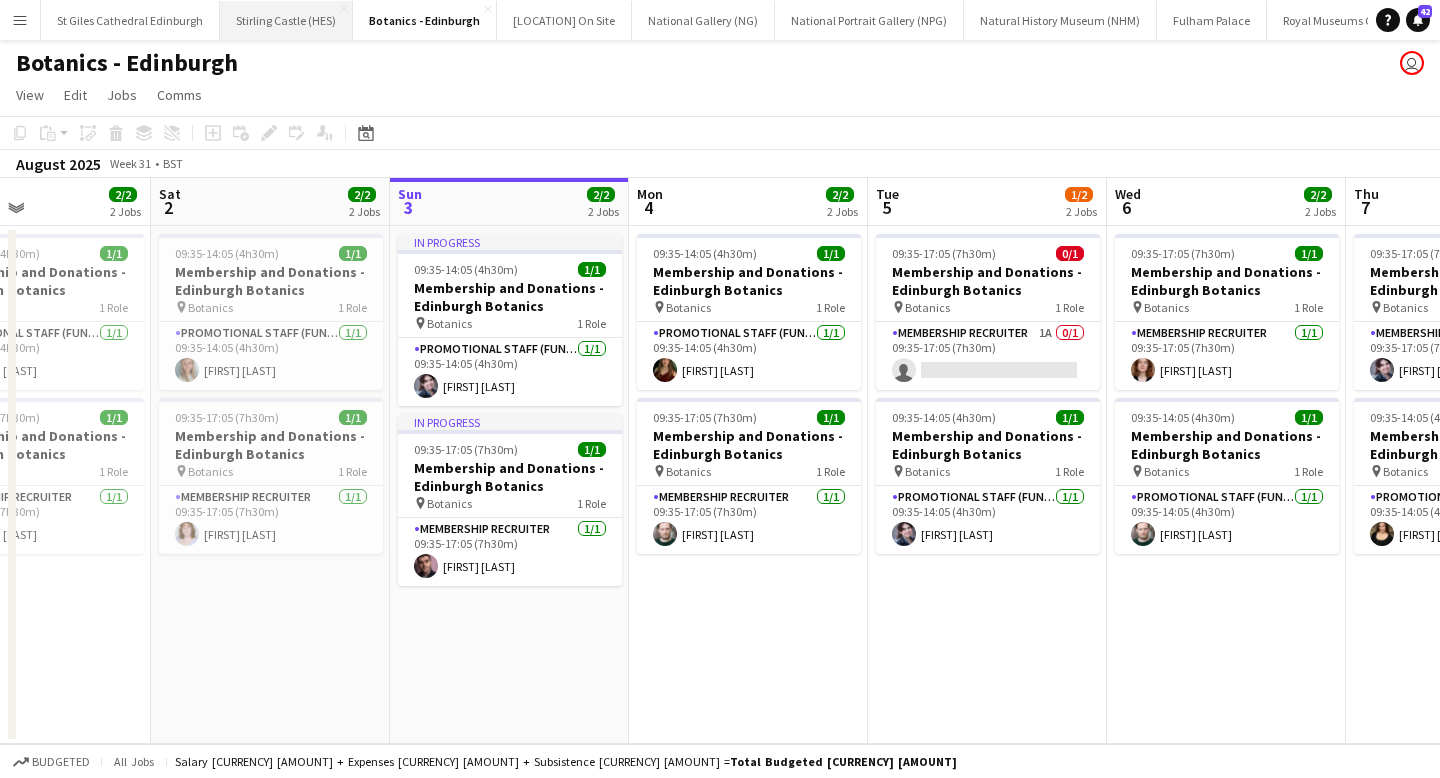 click on "Stirling Castle (HES)
Close" at bounding box center [286, 20] 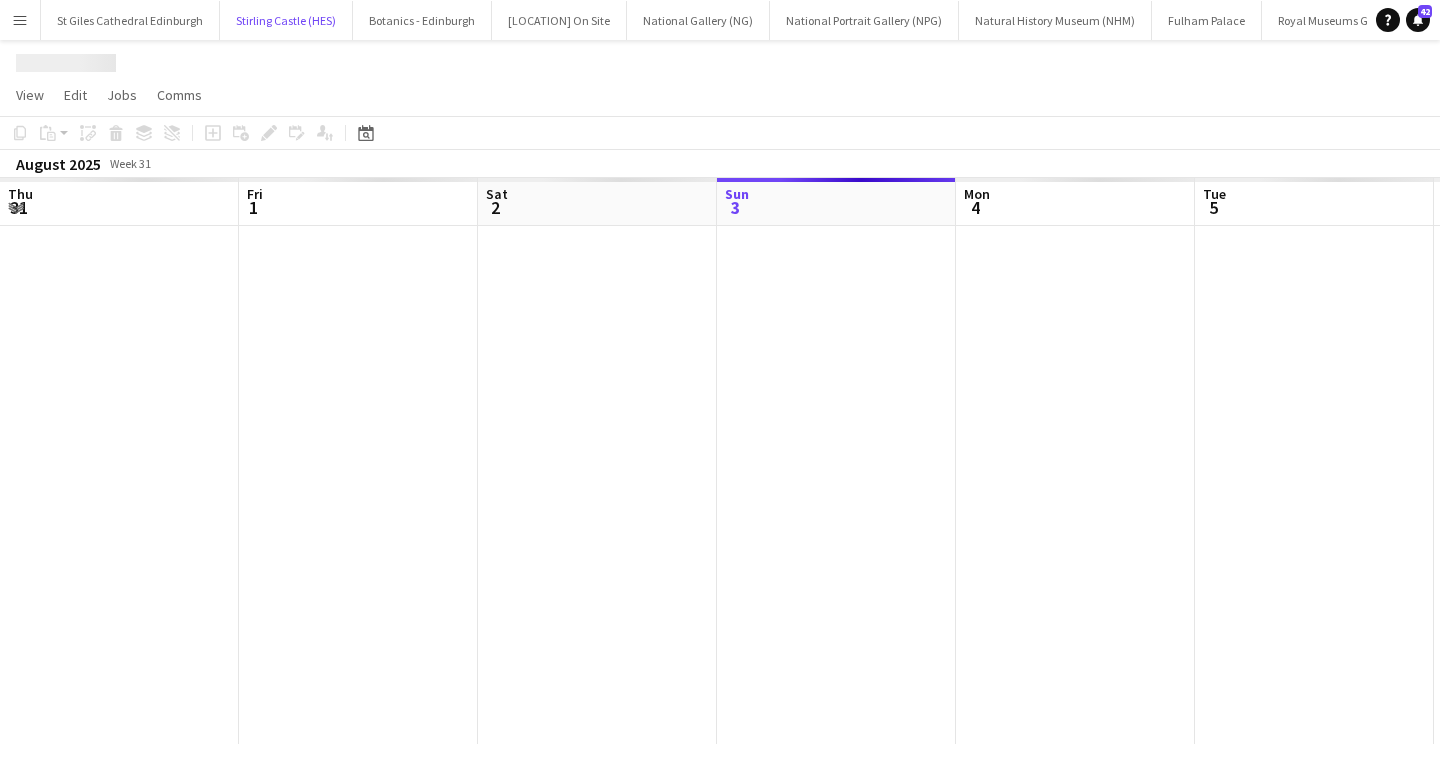 scroll, scrollTop: 0, scrollLeft: 478, axis: horizontal 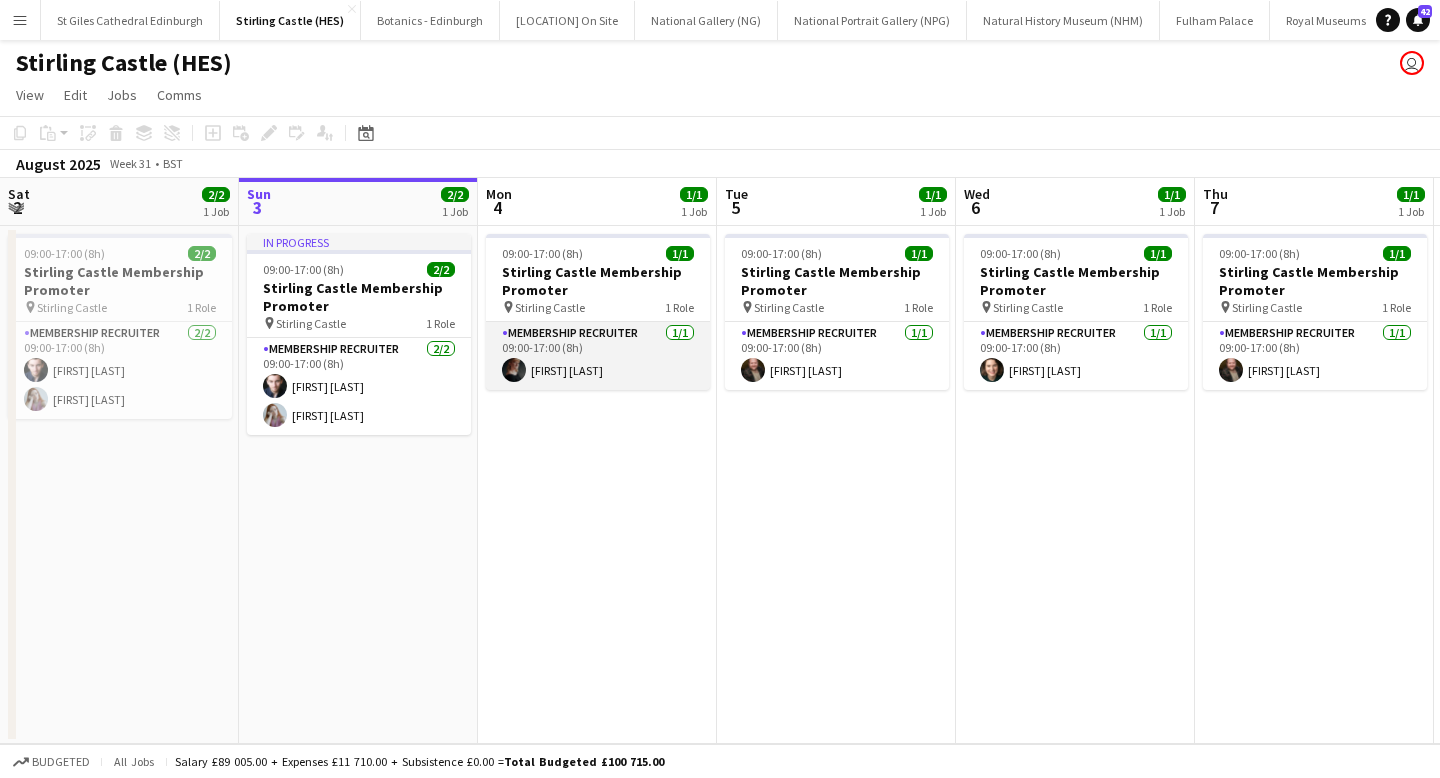 click on "Membership Recruiter   1/1   [TIME]
[FIRST] [LAST]" at bounding box center (598, 356) 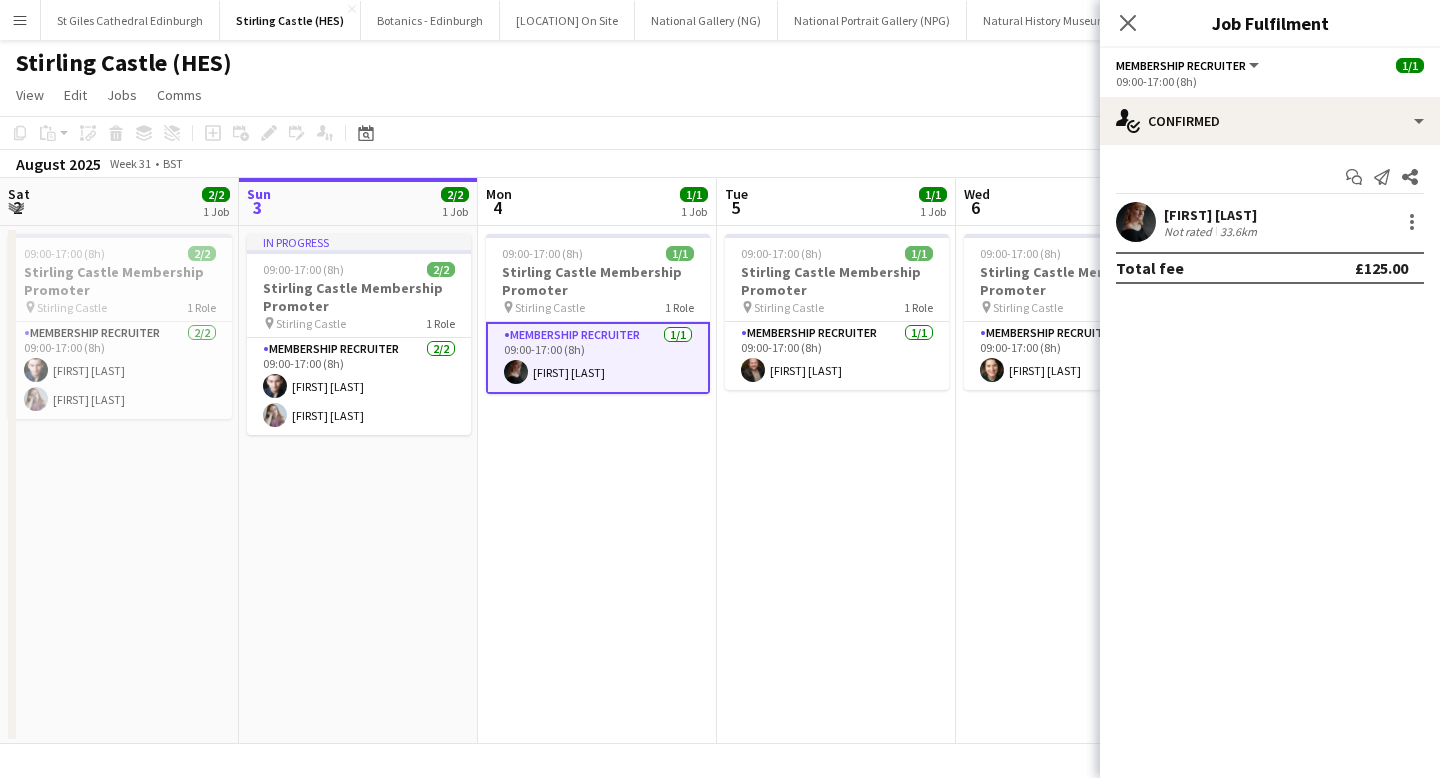 click on "33.6km" at bounding box center [1238, 231] 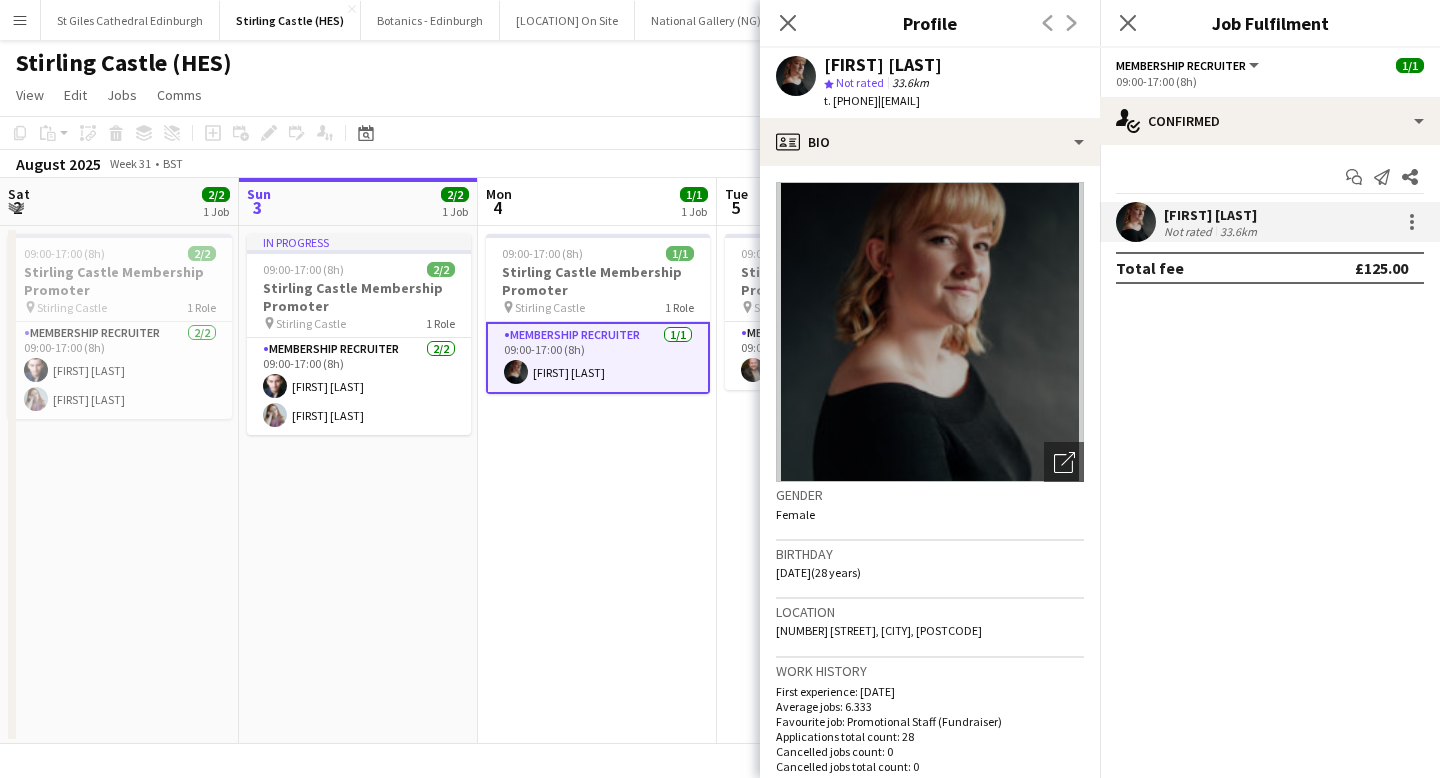 drag, startPoint x: 913, startPoint y: 98, endPoint x: 832, endPoint y: 100, distance: 81.02469 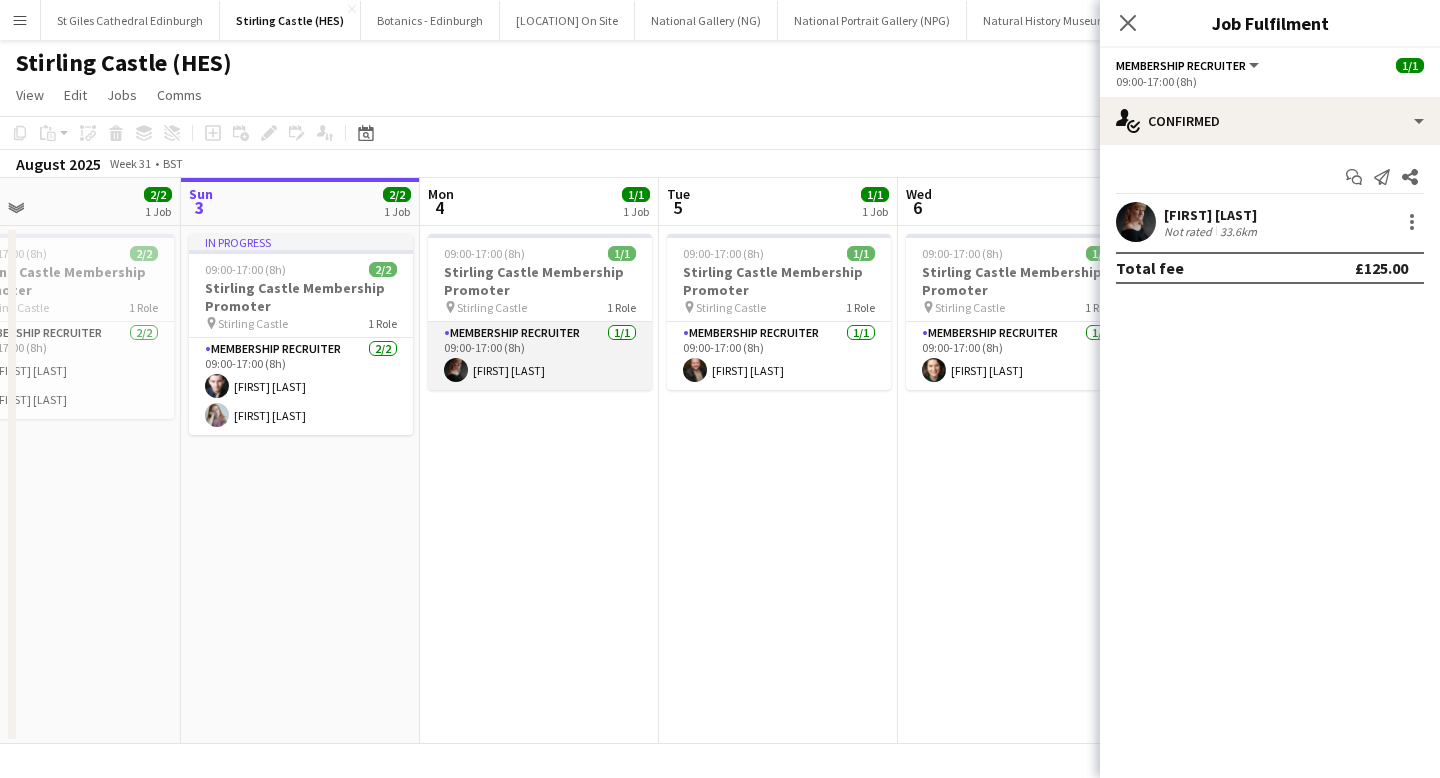 scroll, scrollTop: 0, scrollLeft: 594, axis: horizontal 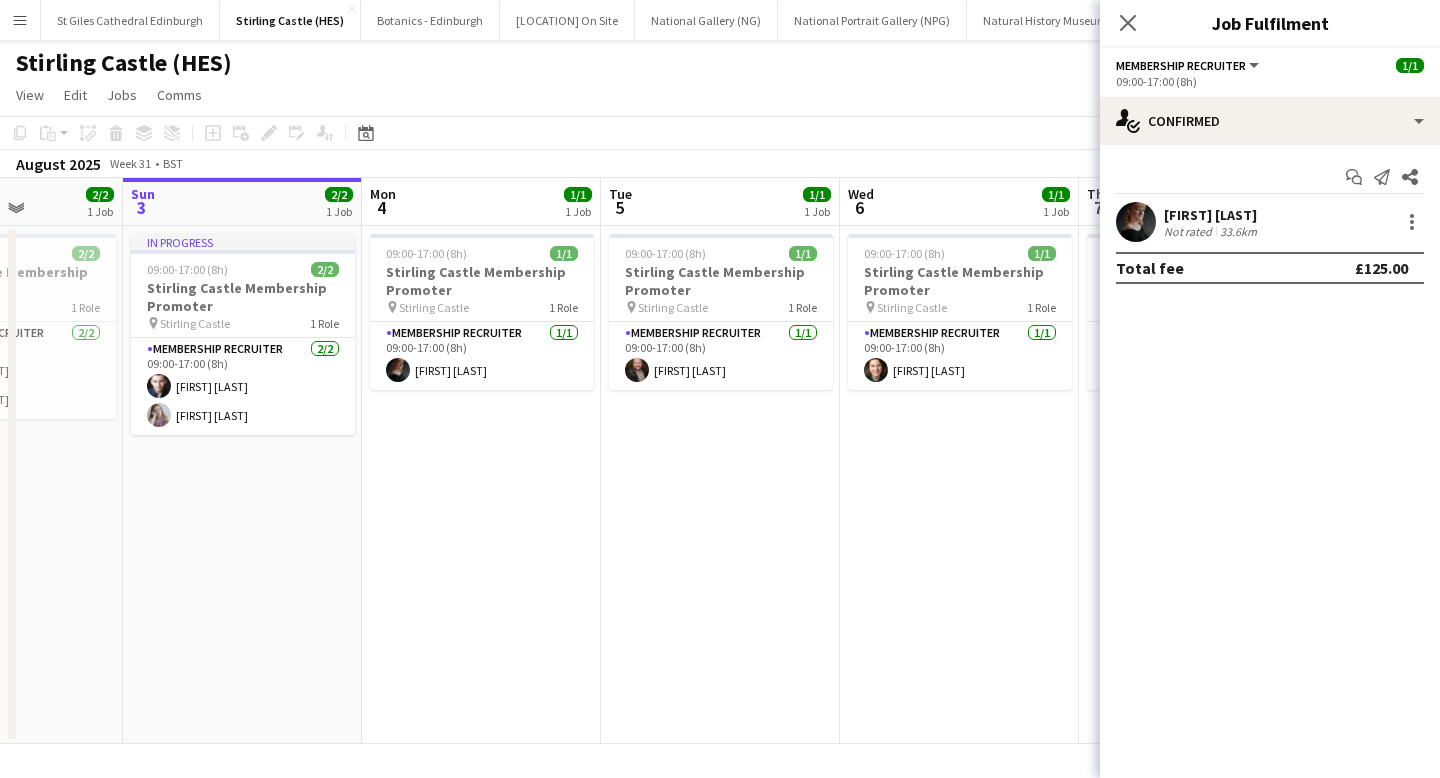 click on "View  Day view expanded Day view collapsed Month view Date picker Jump to today Expand Linked Jobs Collapse Linked Jobs  Edit  Copy
Command
C  Paste  Without Crew
Command
V With Crew
Command
Shift
V Paste as linked job  Group  Group Ungroup  Jobs  New Job Edit Job Delete Job New Linked Job Edit Linked Jobs Job fulfilment Promote Role Copy Role URL  Comms  Notify confirmed crew Create chat" 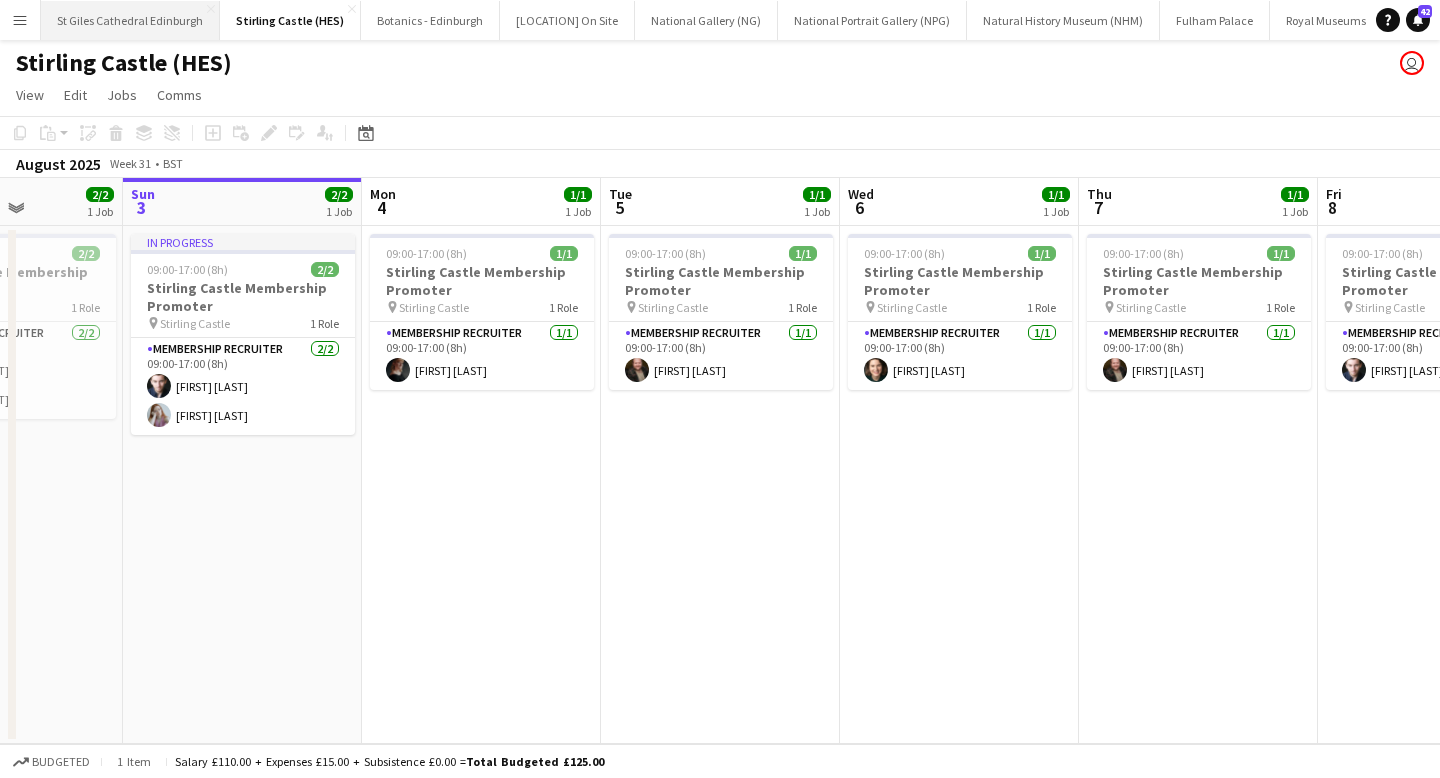 click on "St Giles Cathedral Edinburgh
Close" at bounding box center [130, 20] 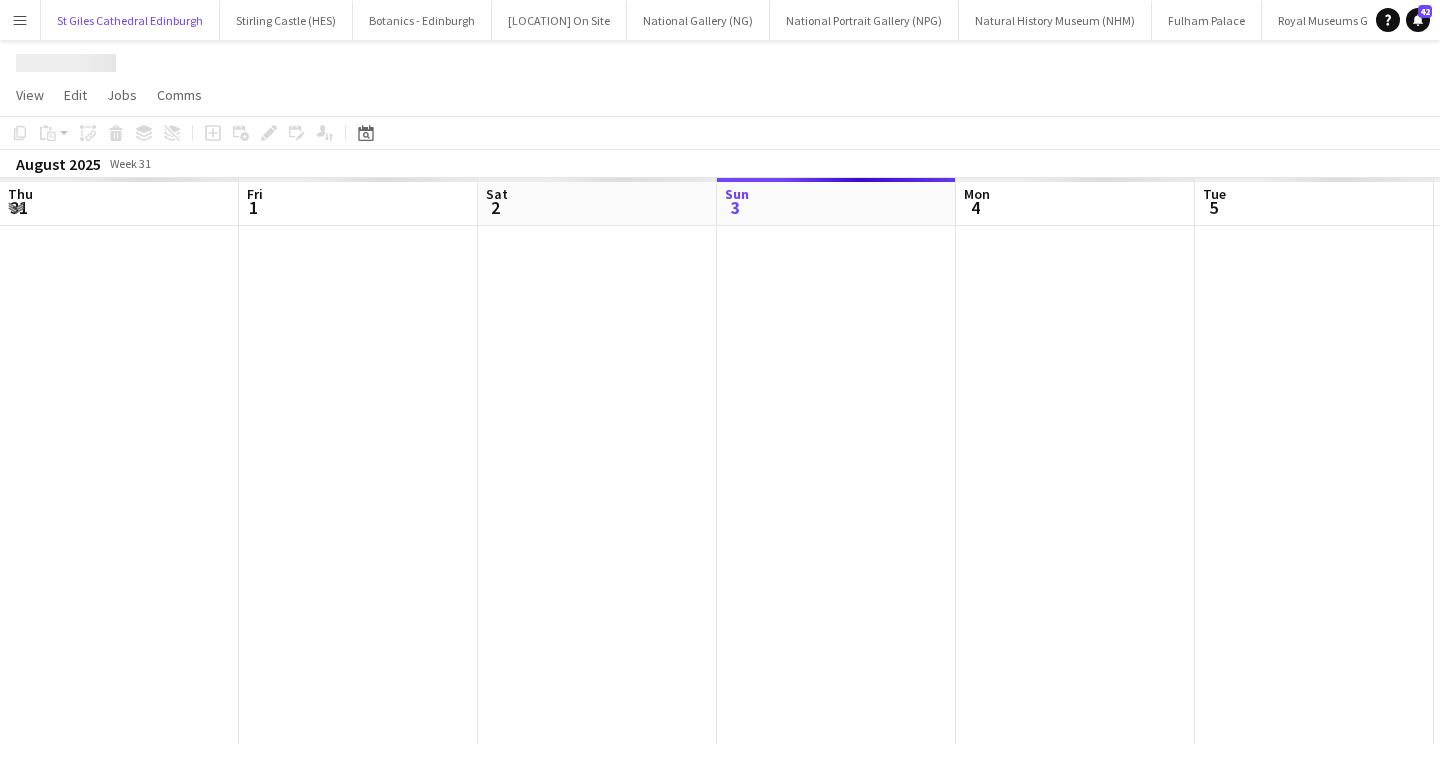 scroll, scrollTop: 0, scrollLeft: 478, axis: horizontal 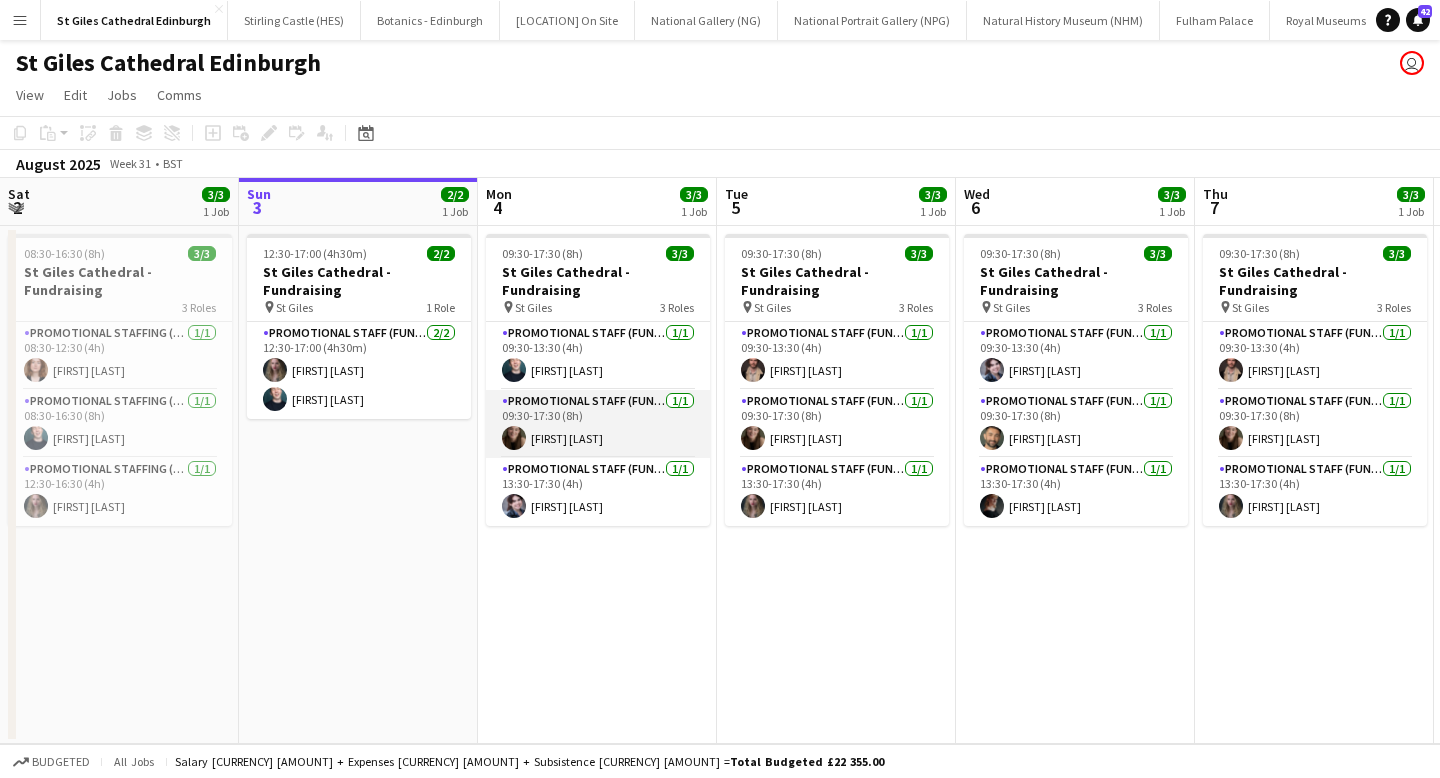 click on "Promotional Staff (Fundraiser)   1/1   [TIME]
[FIRST] [LAST]" at bounding box center (598, 424) 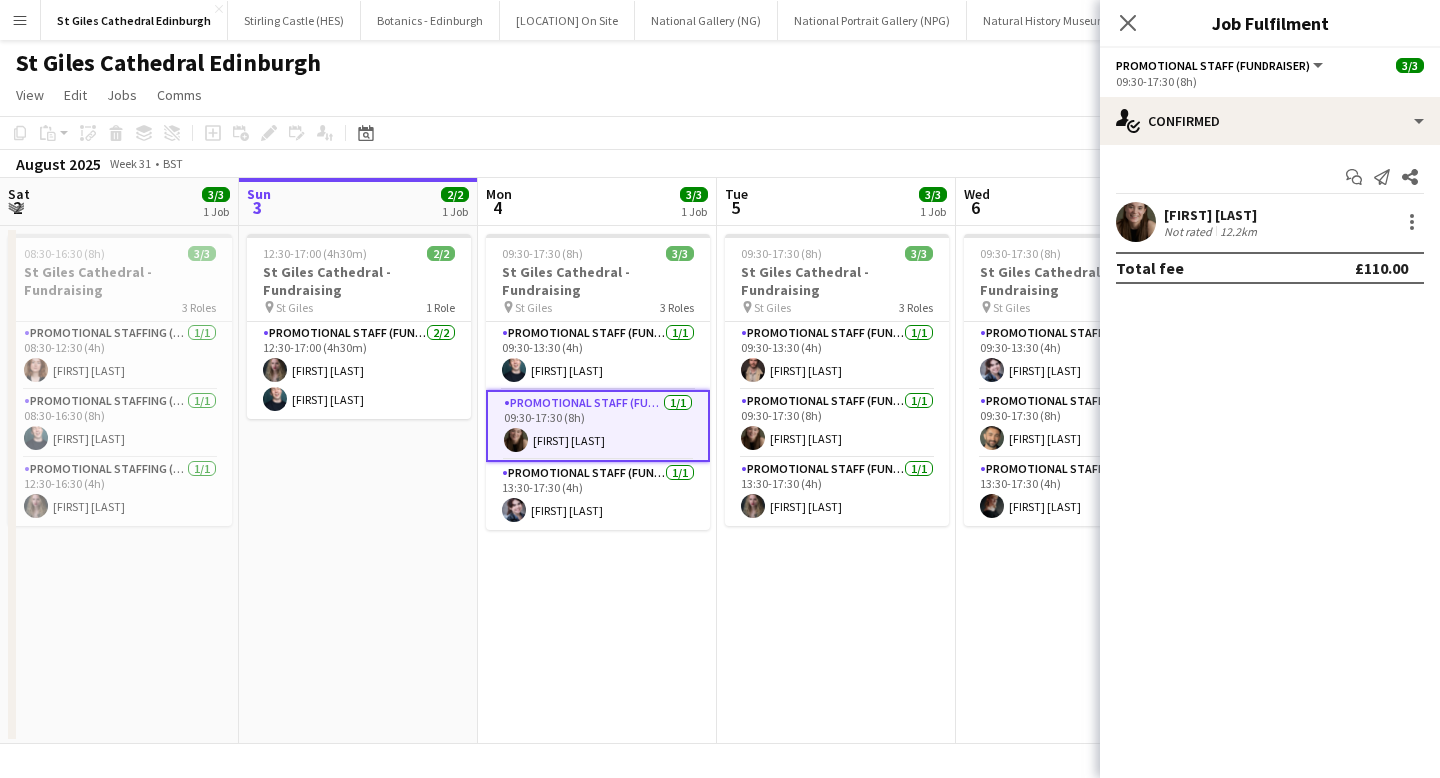 click on "[FIRST] [LAST]" at bounding box center [1212, 215] 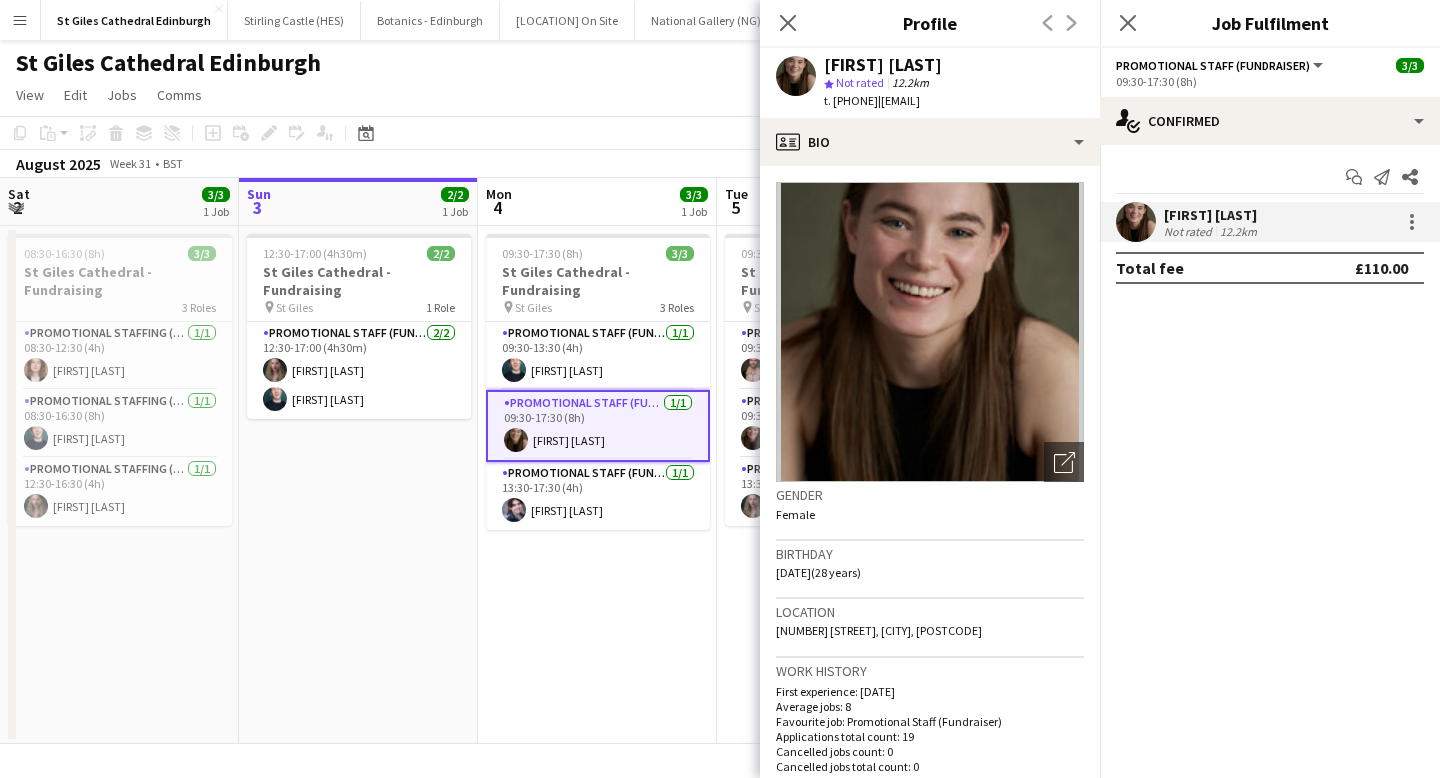 drag, startPoint x: 909, startPoint y: 101, endPoint x: 834, endPoint y: 102, distance: 75.00667 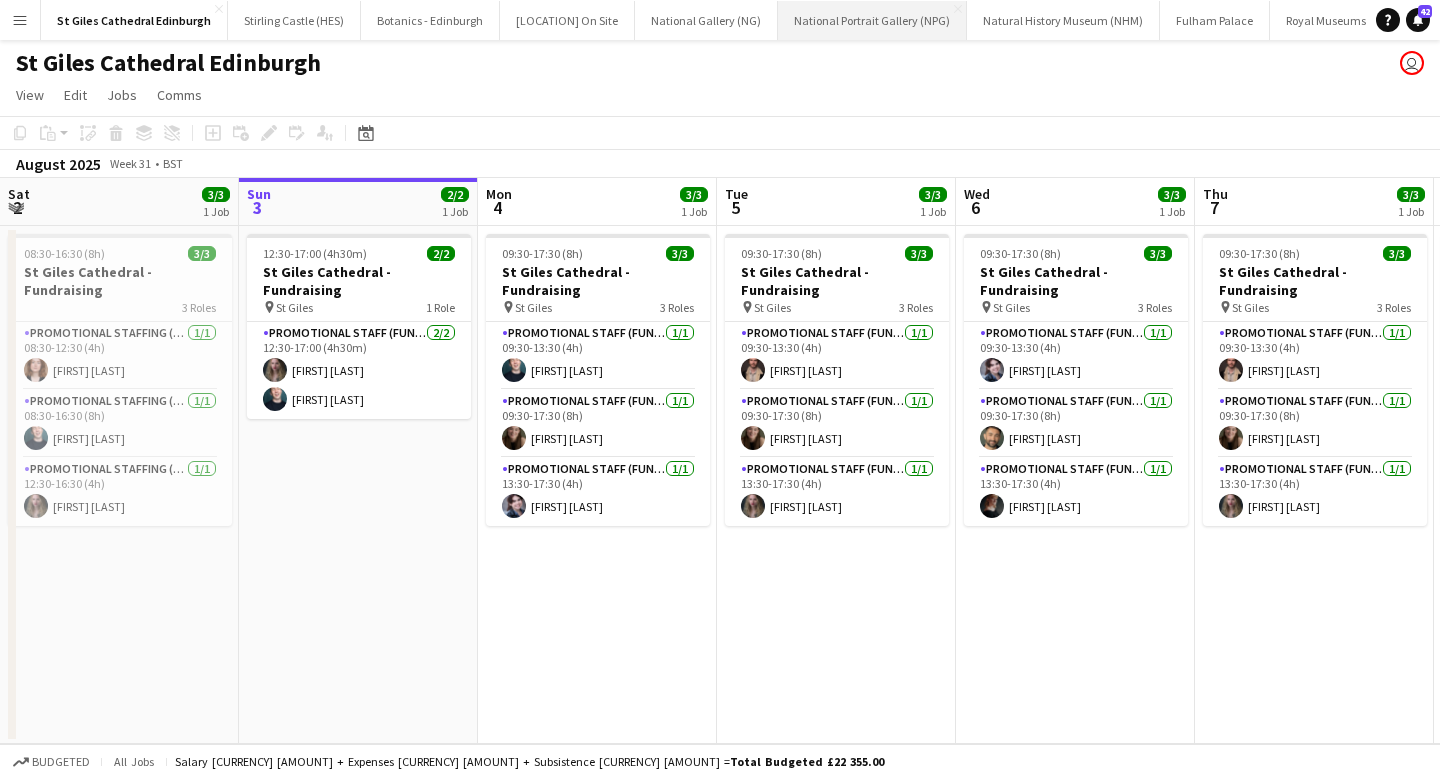 click on "National Portrait Gallery (NPG)
Close" at bounding box center [872, 20] 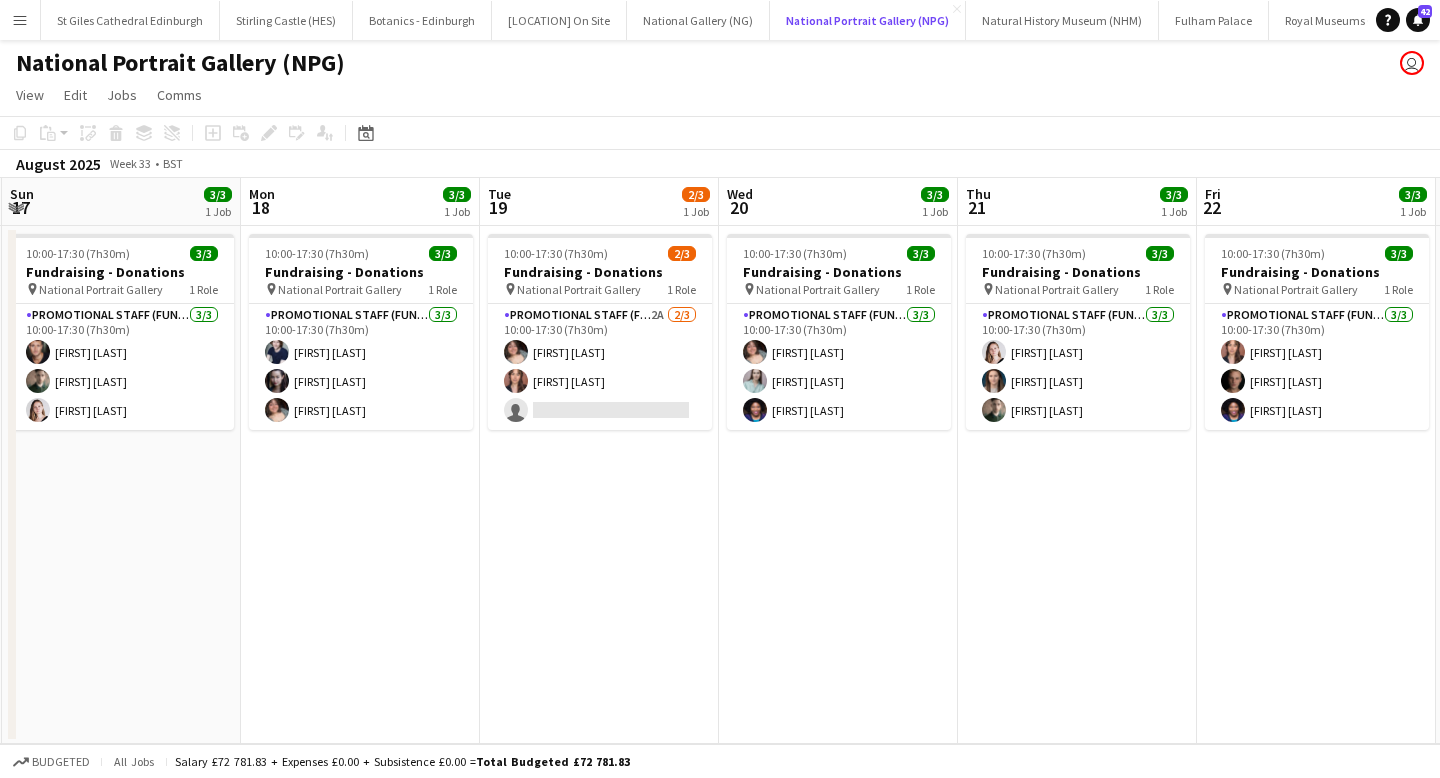 scroll, scrollTop: 0, scrollLeft: 718, axis: horizontal 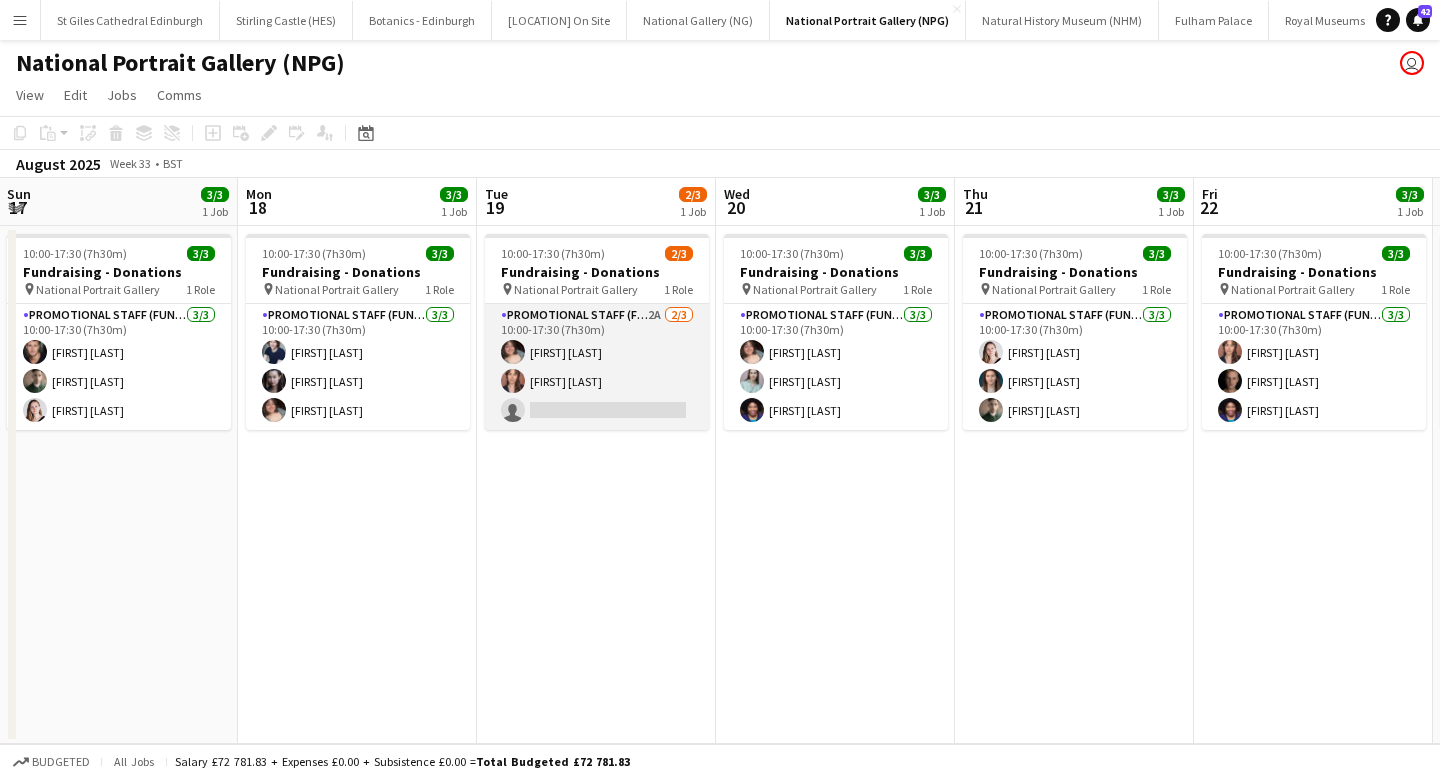 click on "Promotional Staff (Fundraiser)   2A   2/3   [TIME]
[FIRST] [LAST] [FIRST]
single-neutral-actions" at bounding box center [597, 367] 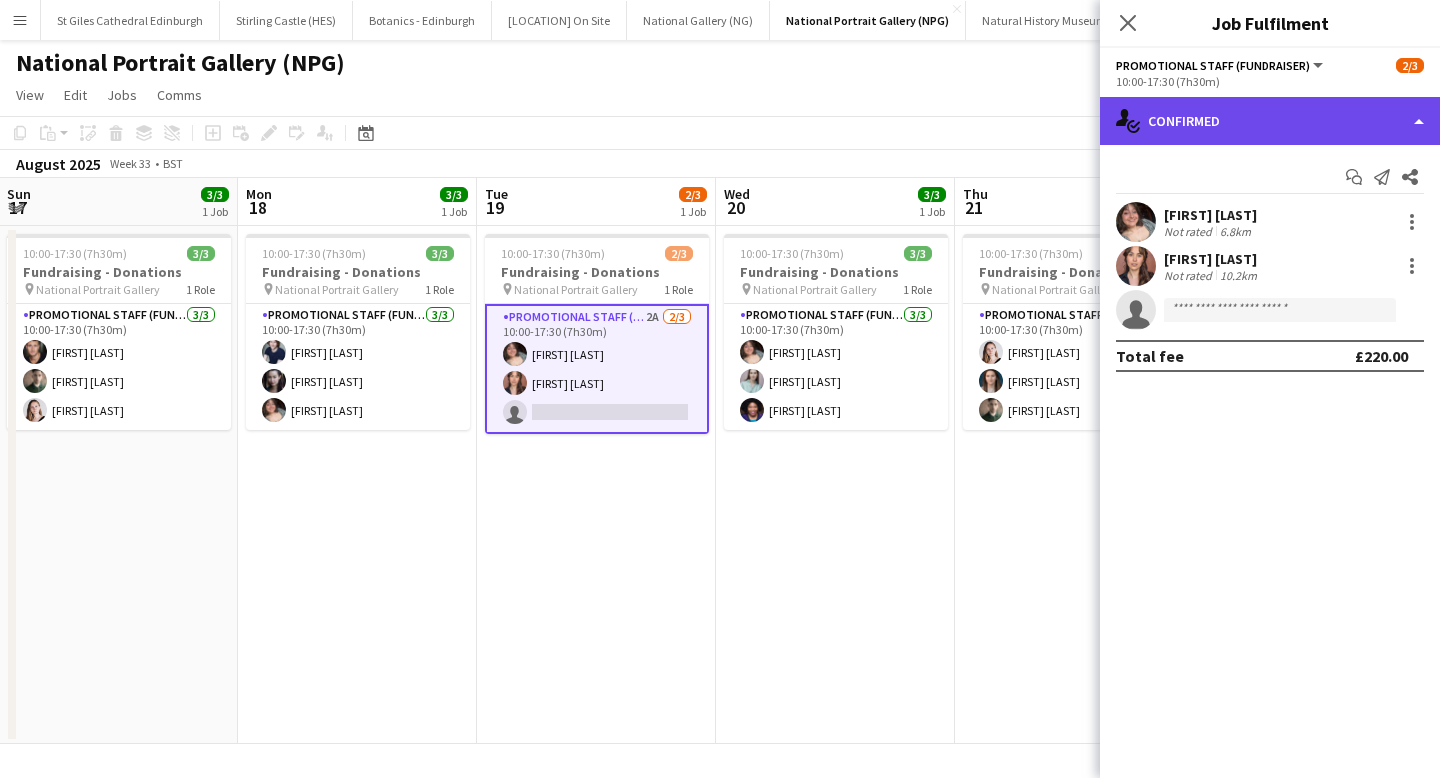 click on "single-neutral-actions-check-2
Confirmed" 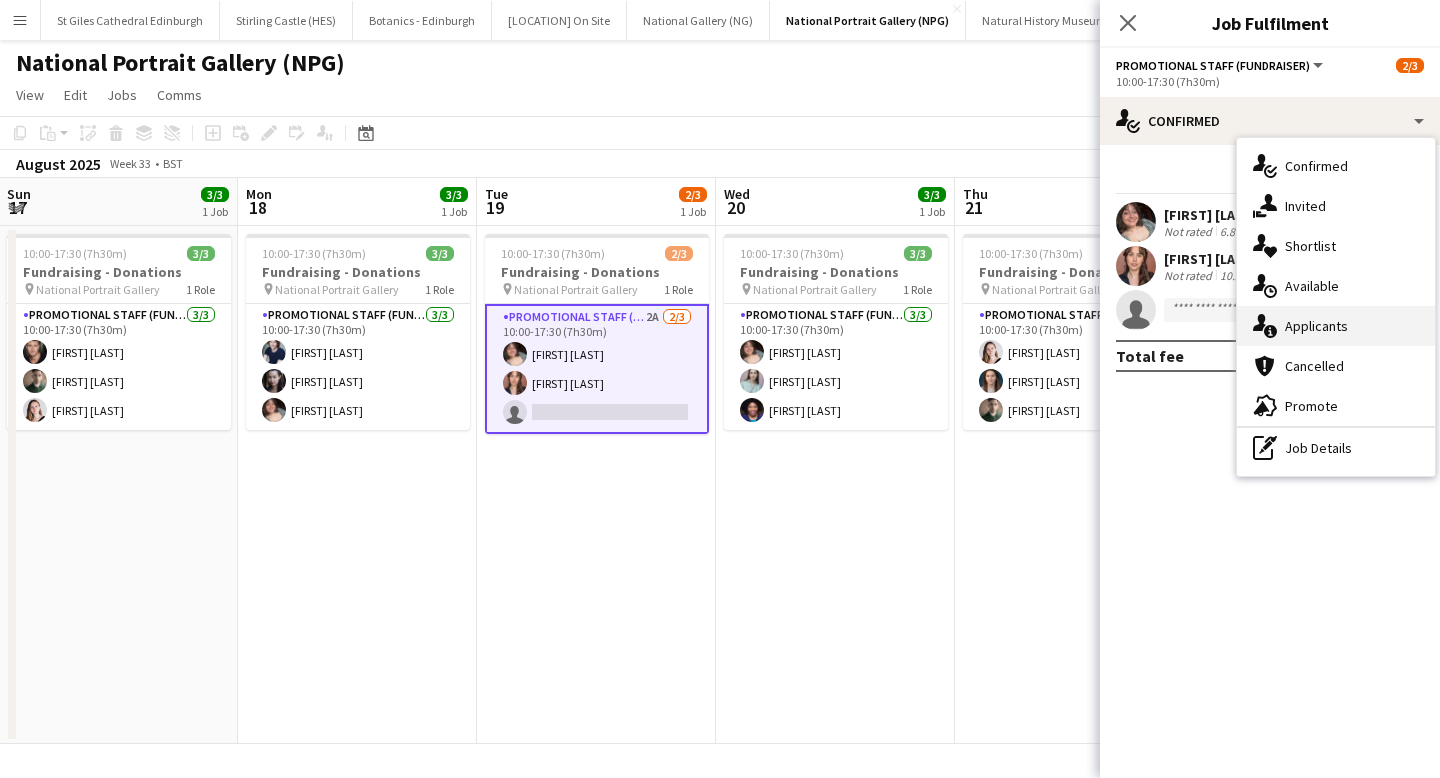 click on "single-neutral-actions-information
Applicants" at bounding box center [1336, 326] 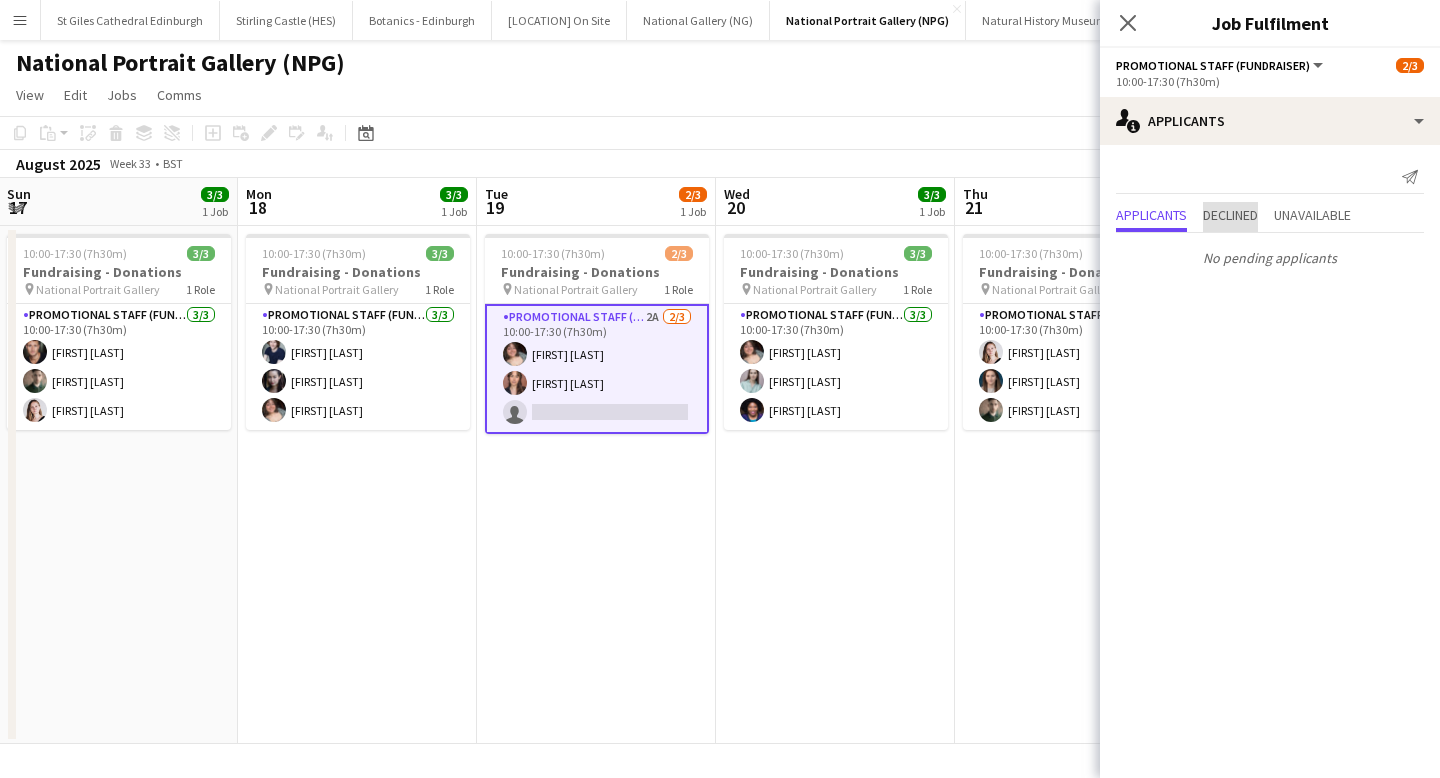 click on "Declined" at bounding box center [1230, 217] 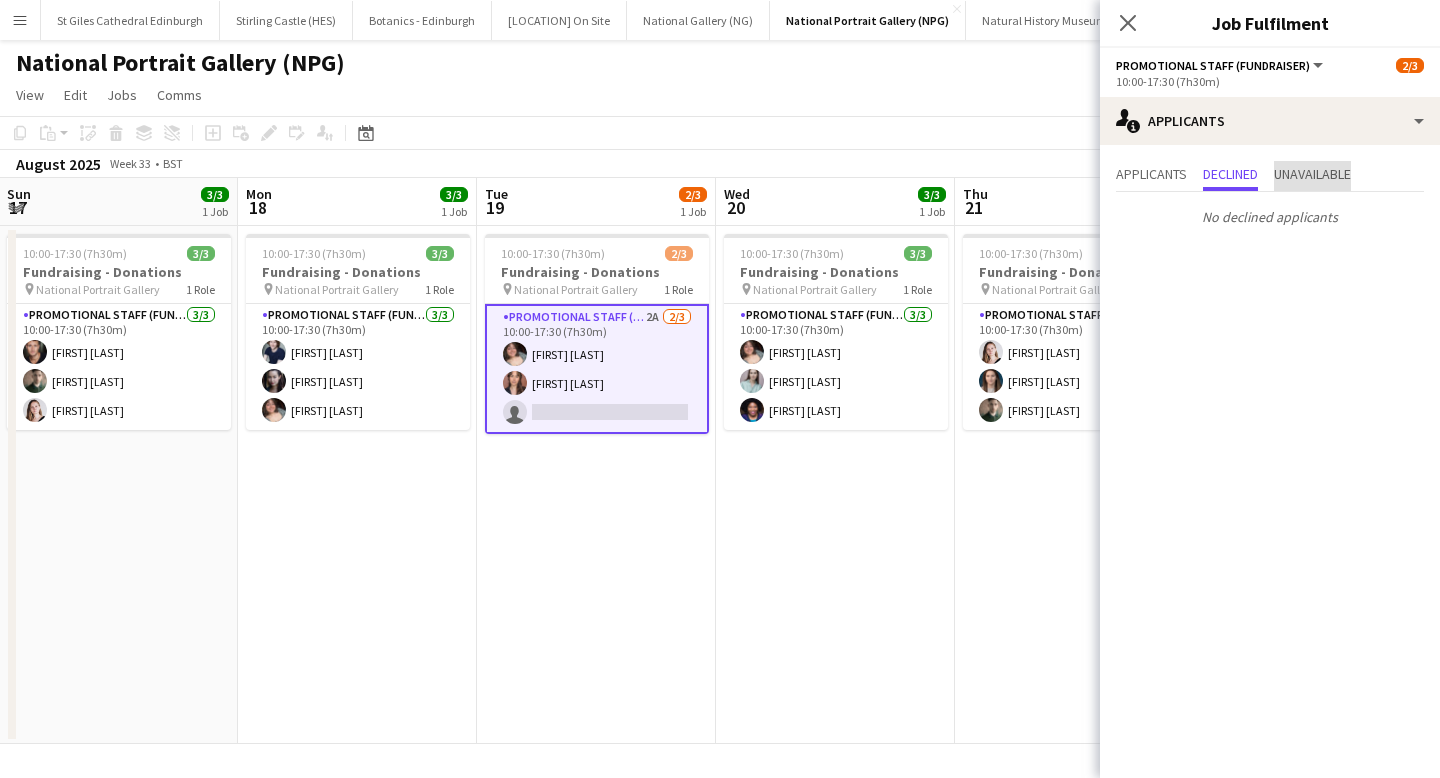 click on "Unavailable" at bounding box center [1312, 174] 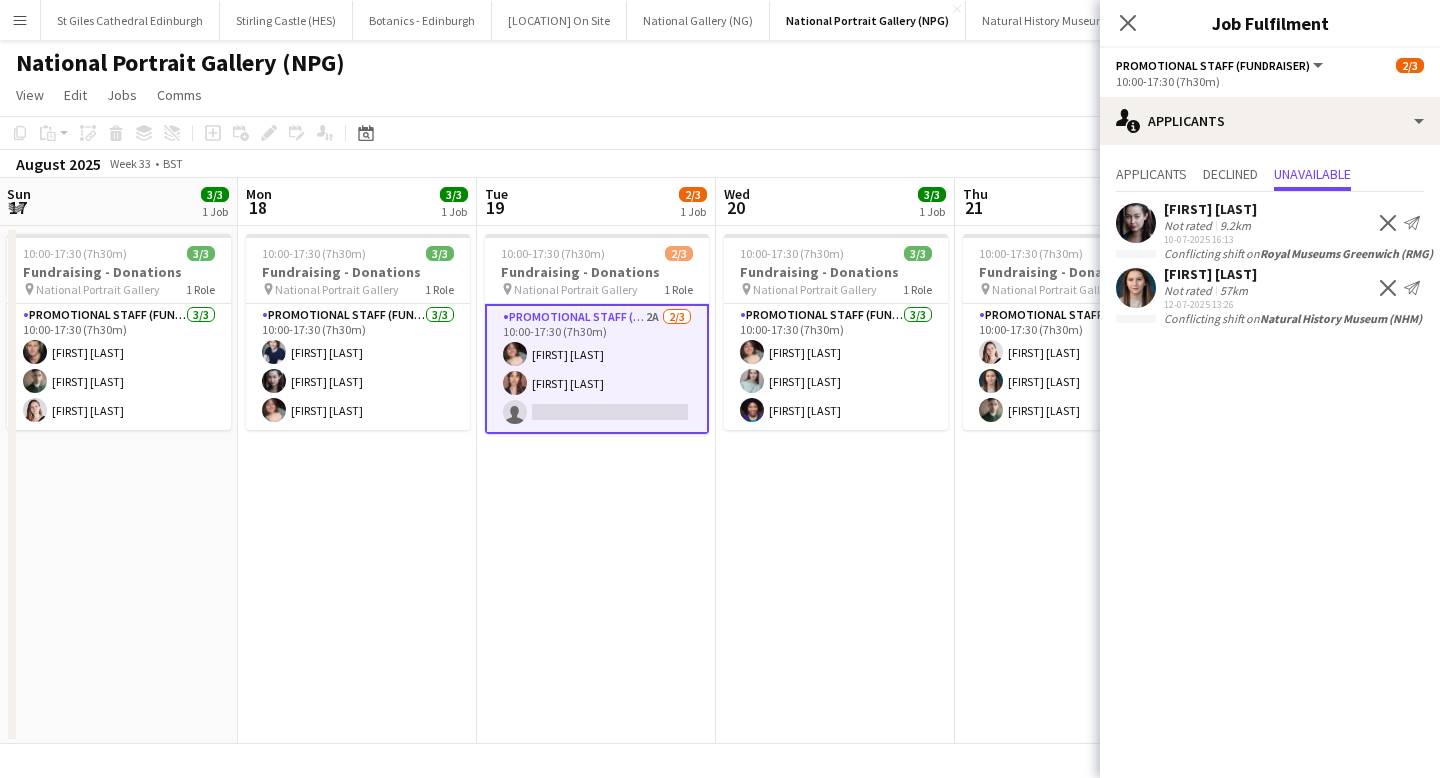click on "[TIME] [DAYS] [FUNDRAISING]
pin
National Portrait Gallery   1 Role   Promotional Staff (Fundraiser)   3/3   [TIME]
[FIRST] [LAST] [FIRST] [LAST]" at bounding box center [835, 485] 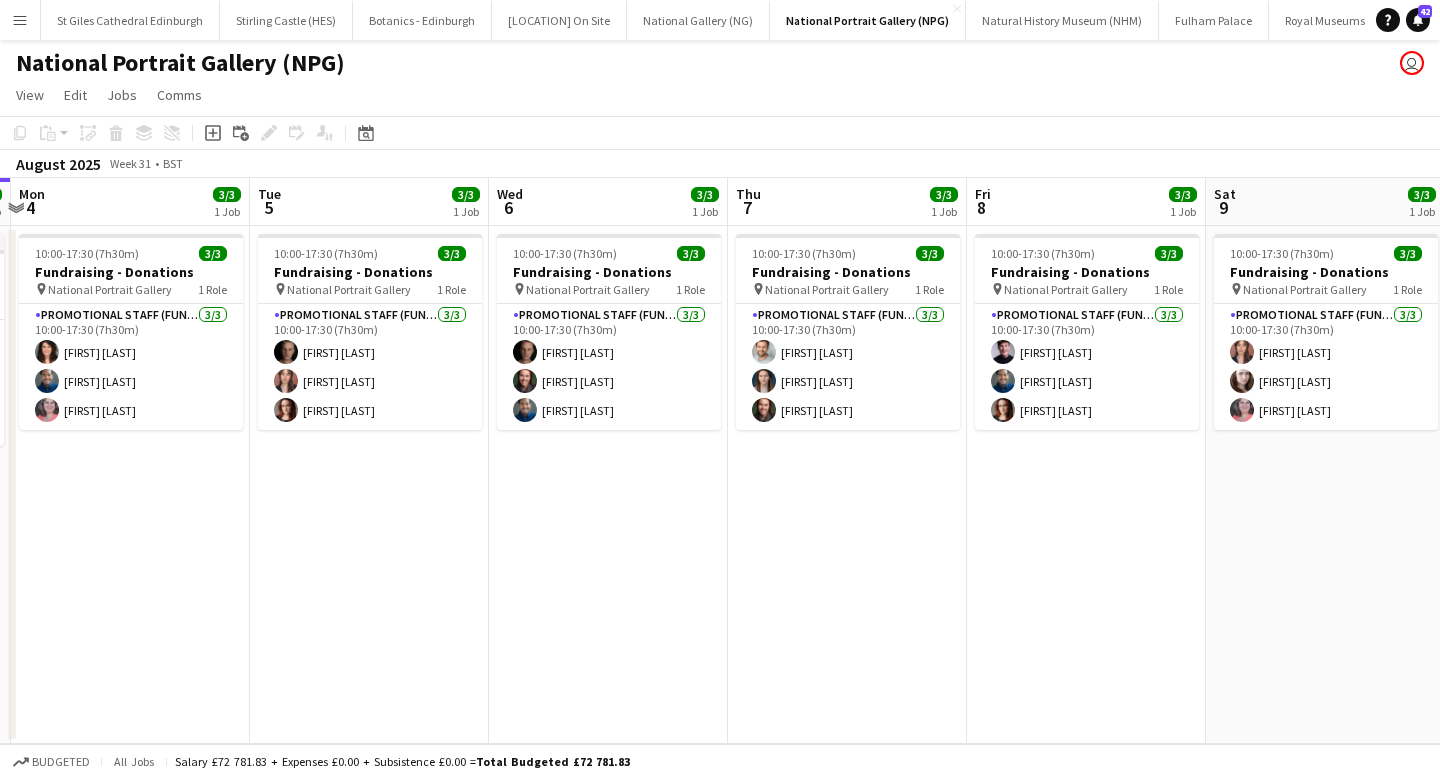 scroll, scrollTop: 0, scrollLeft: 716, axis: horizontal 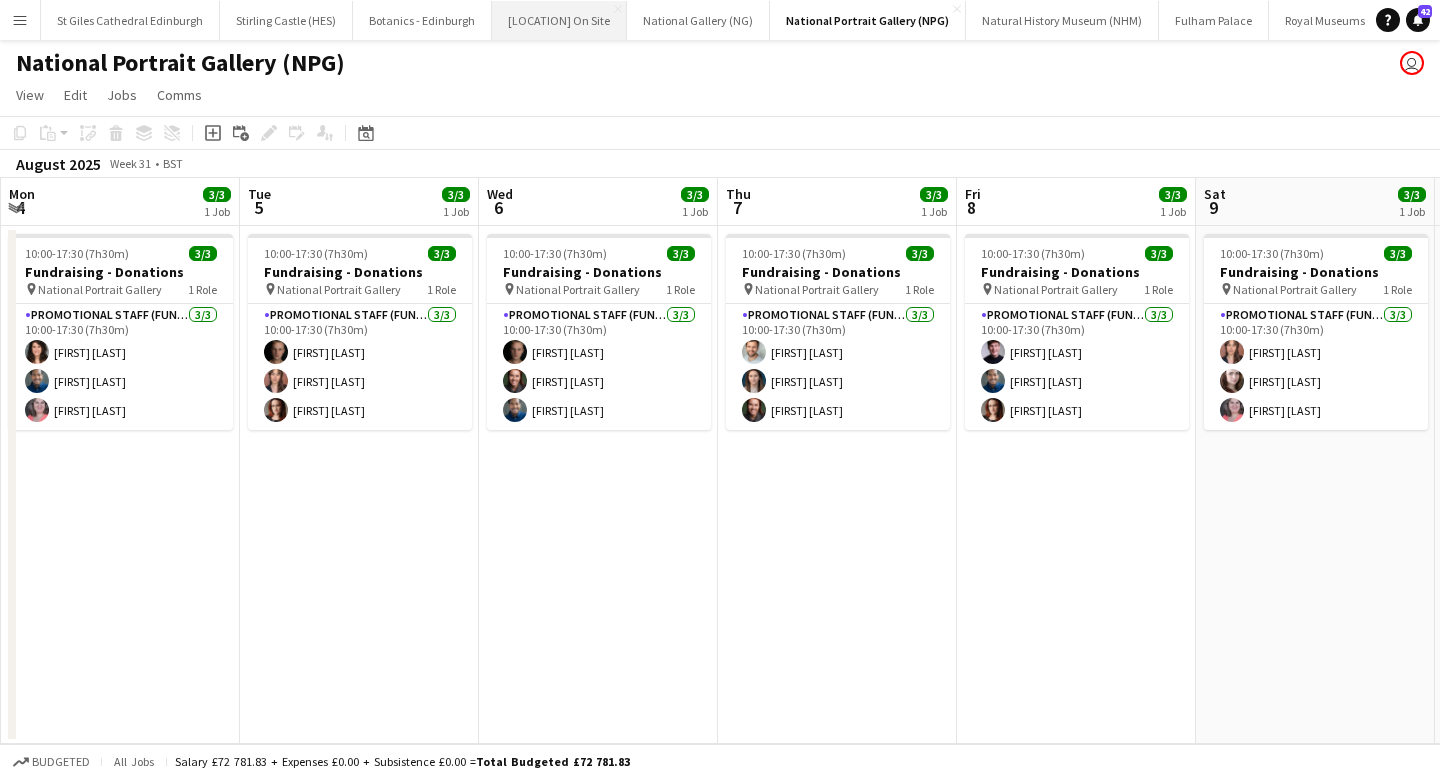 click on "[LOCATION] On Site
Close" at bounding box center (559, 20) 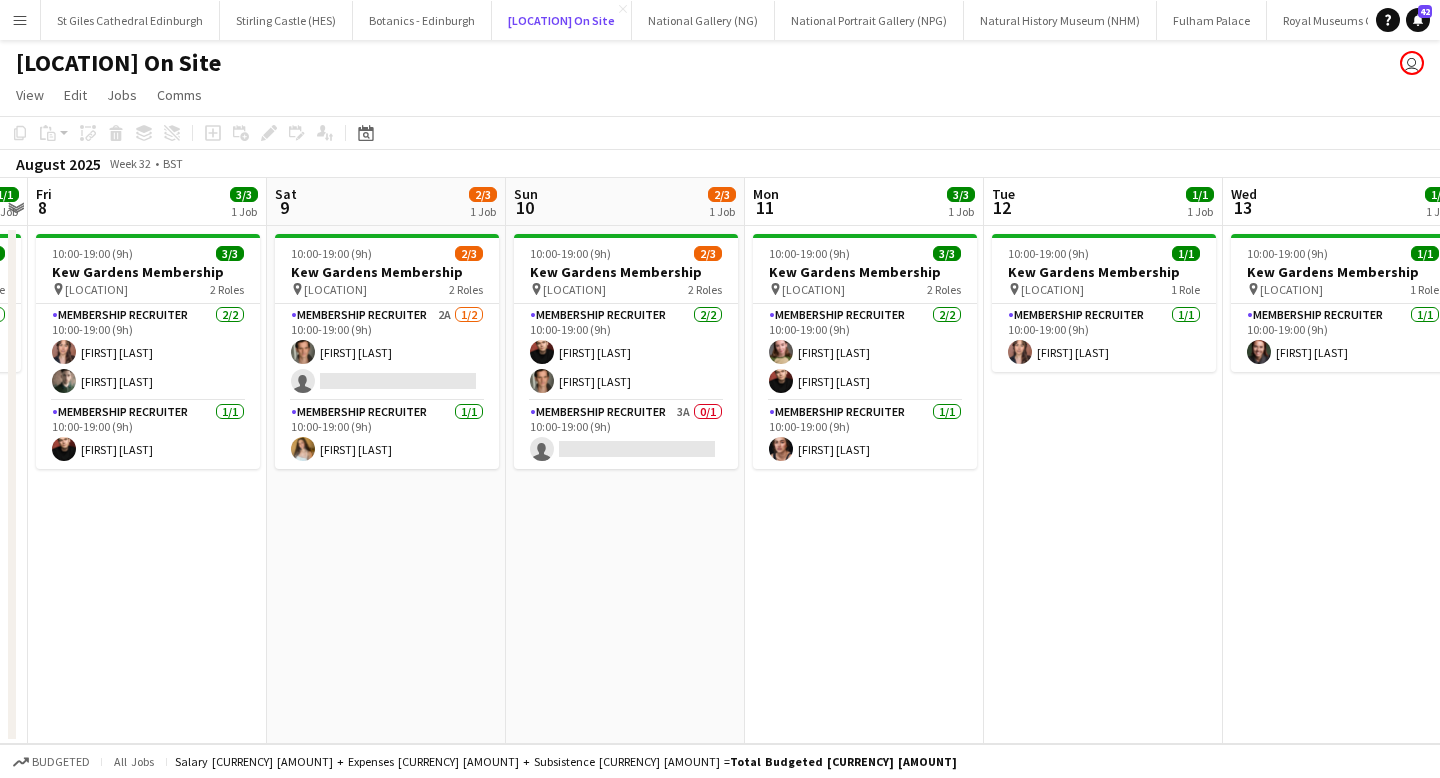 scroll, scrollTop: 0, scrollLeft: 844, axis: horizontal 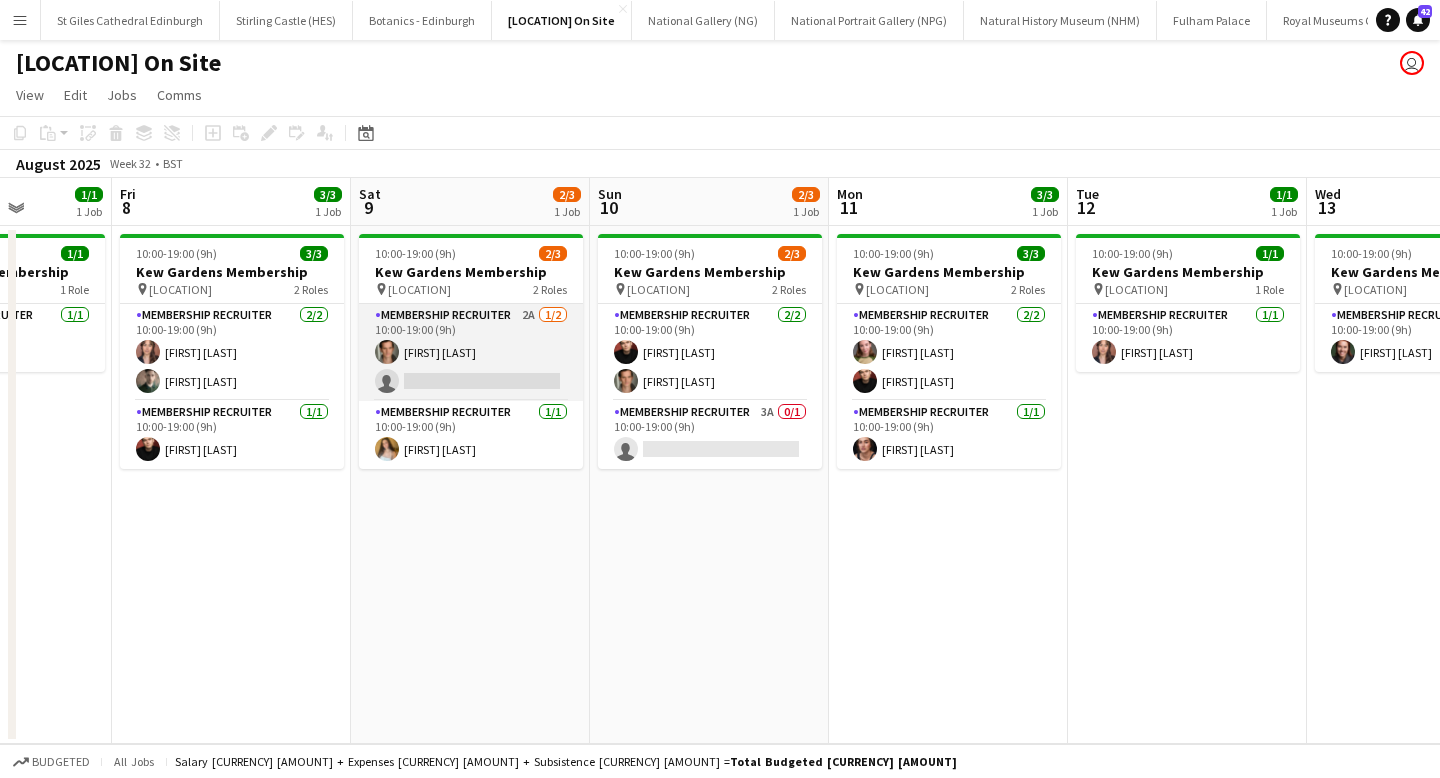 click on "Membership Recruiter   2A   1/2   [TIME]
[FIRST] [LAST]
single-neutral-actions" at bounding box center (471, 352) 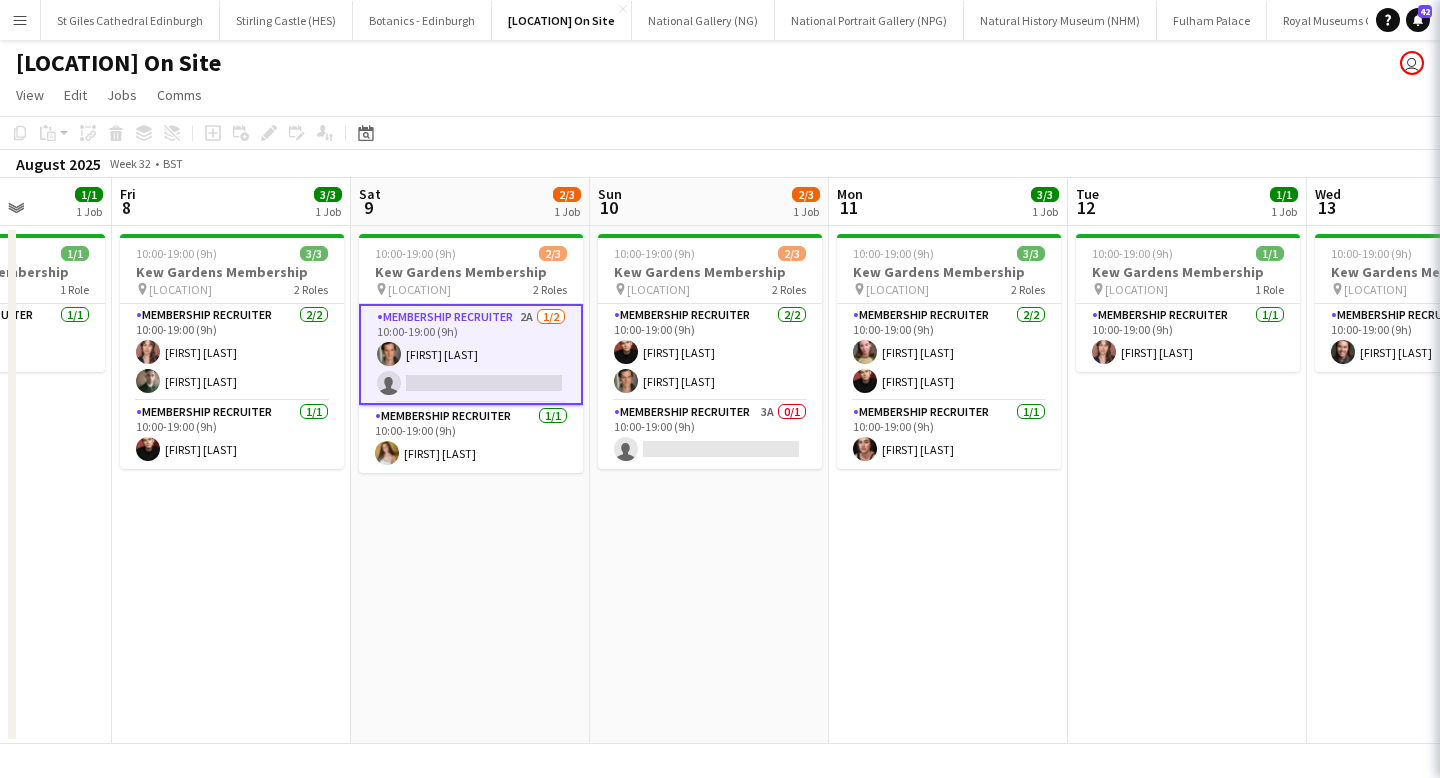 scroll, scrollTop: 0, scrollLeft: 843, axis: horizontal 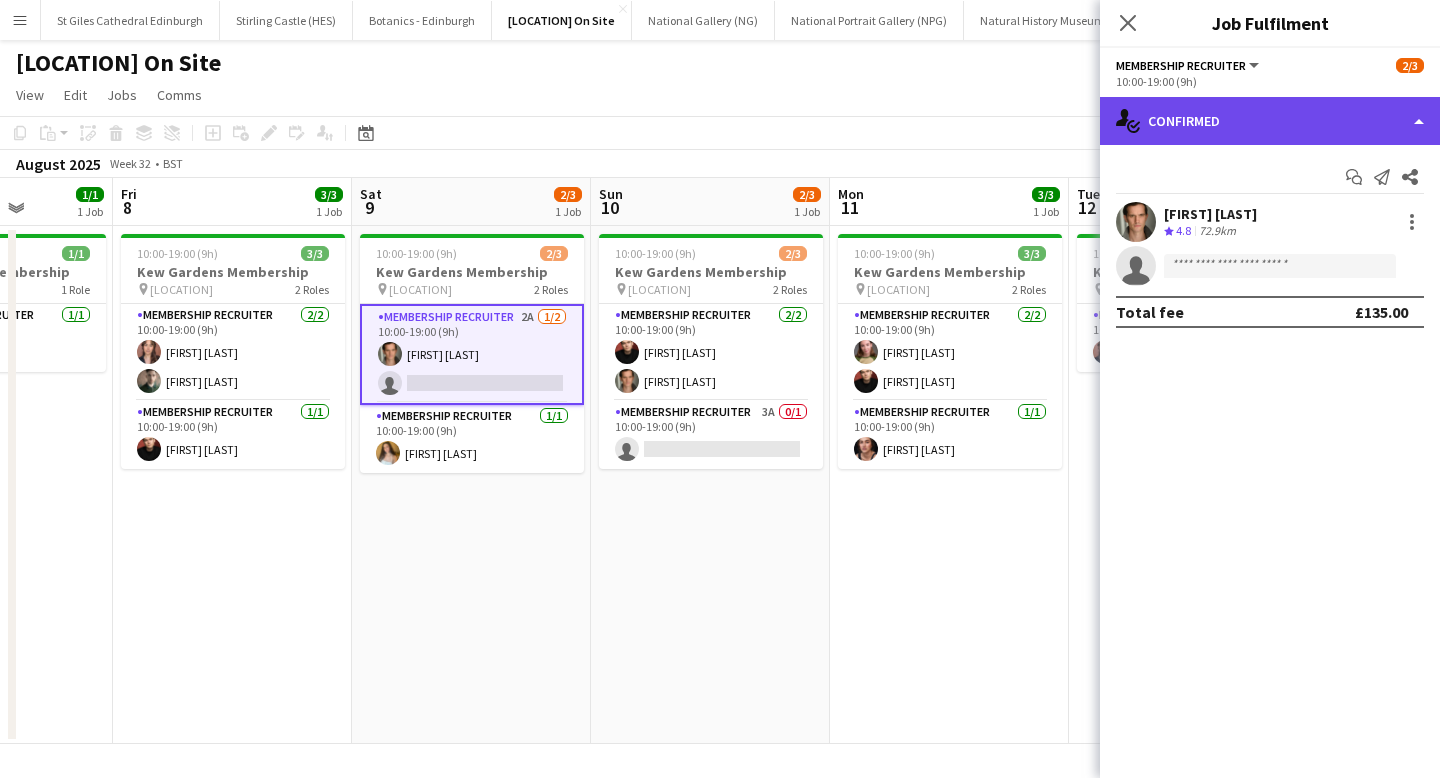 click on "single-neutral-actions-check-2
Confirmed" 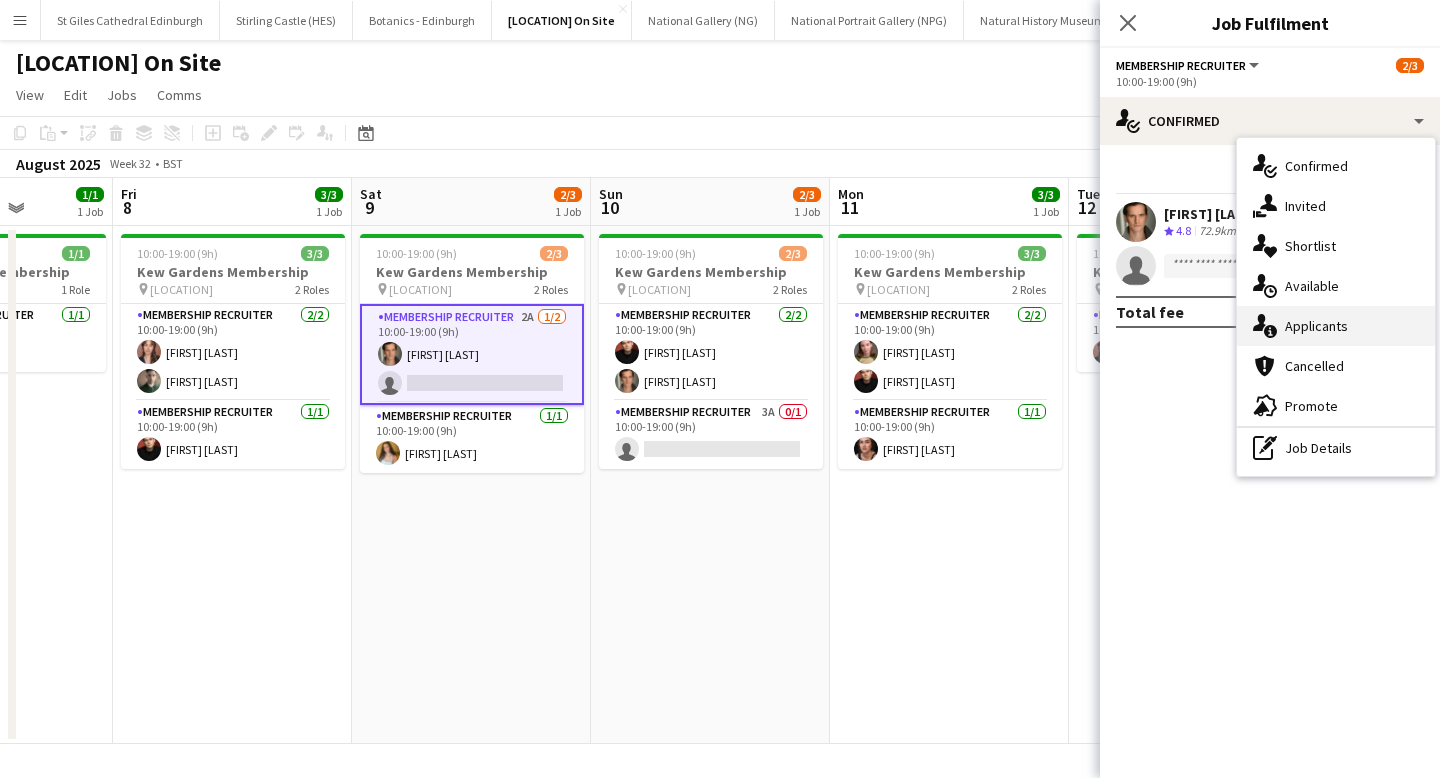 click on "single-neutral-actions-information
Applicants" at bounding box center (1336, 326) 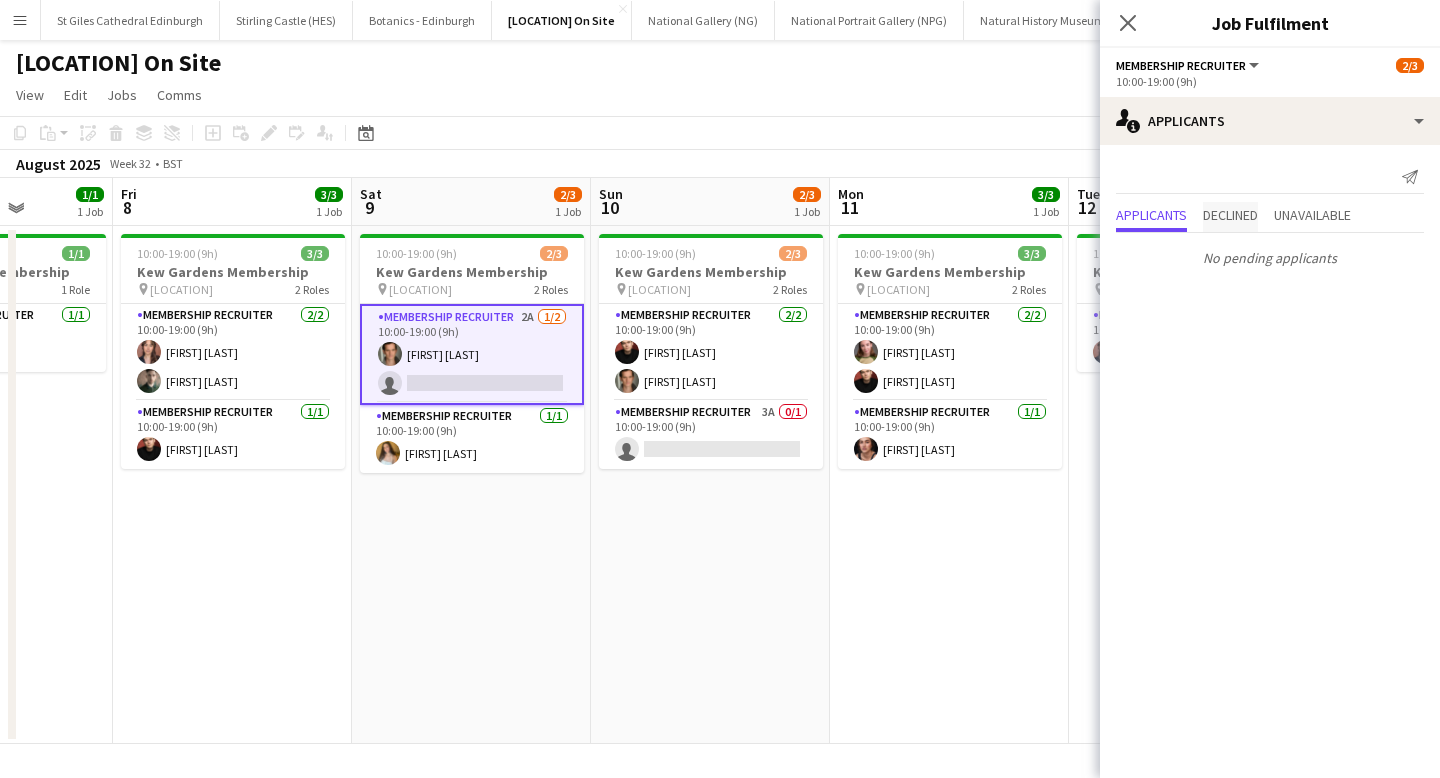 click on "Declined" at bounding box center [1230, 217] 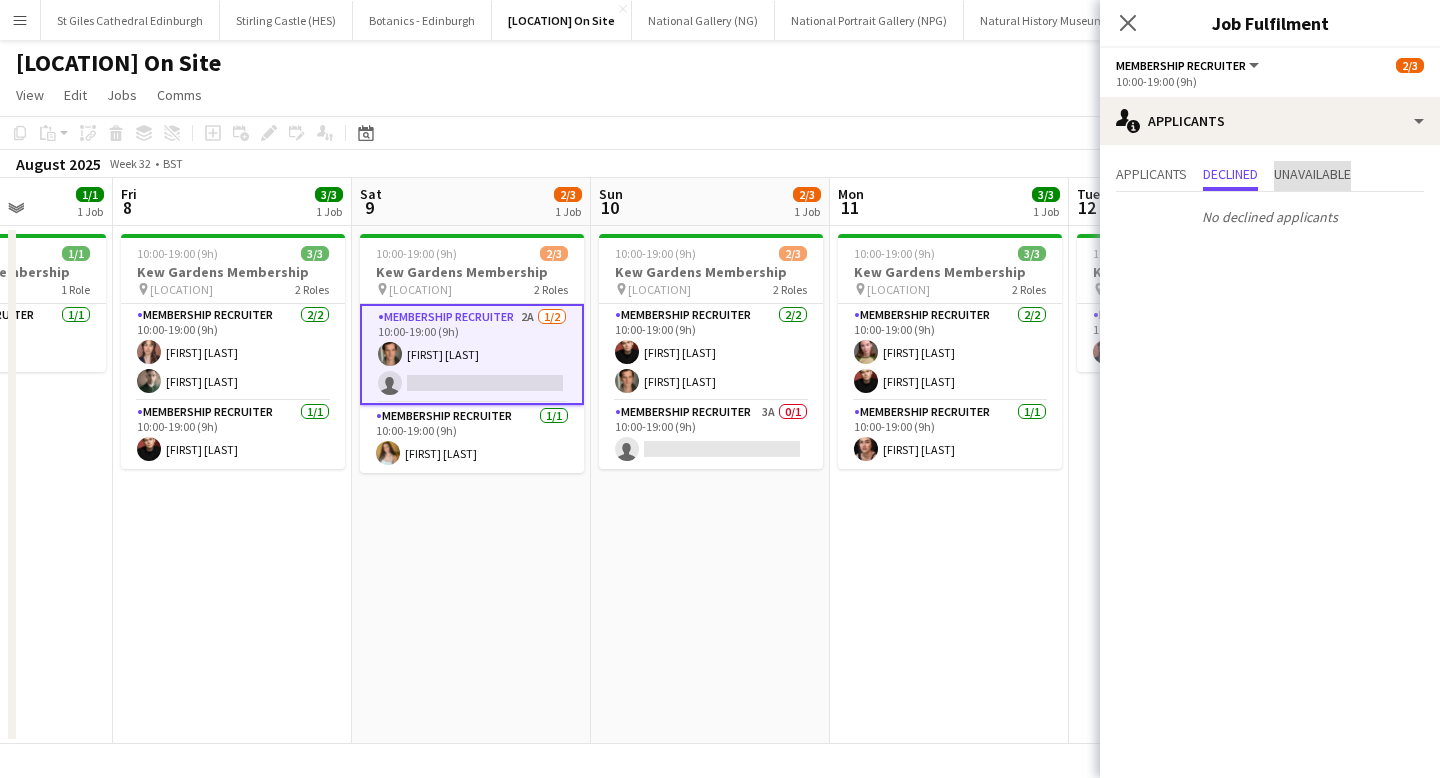 click on "Unavailable" at bounding box center [1312, 174] 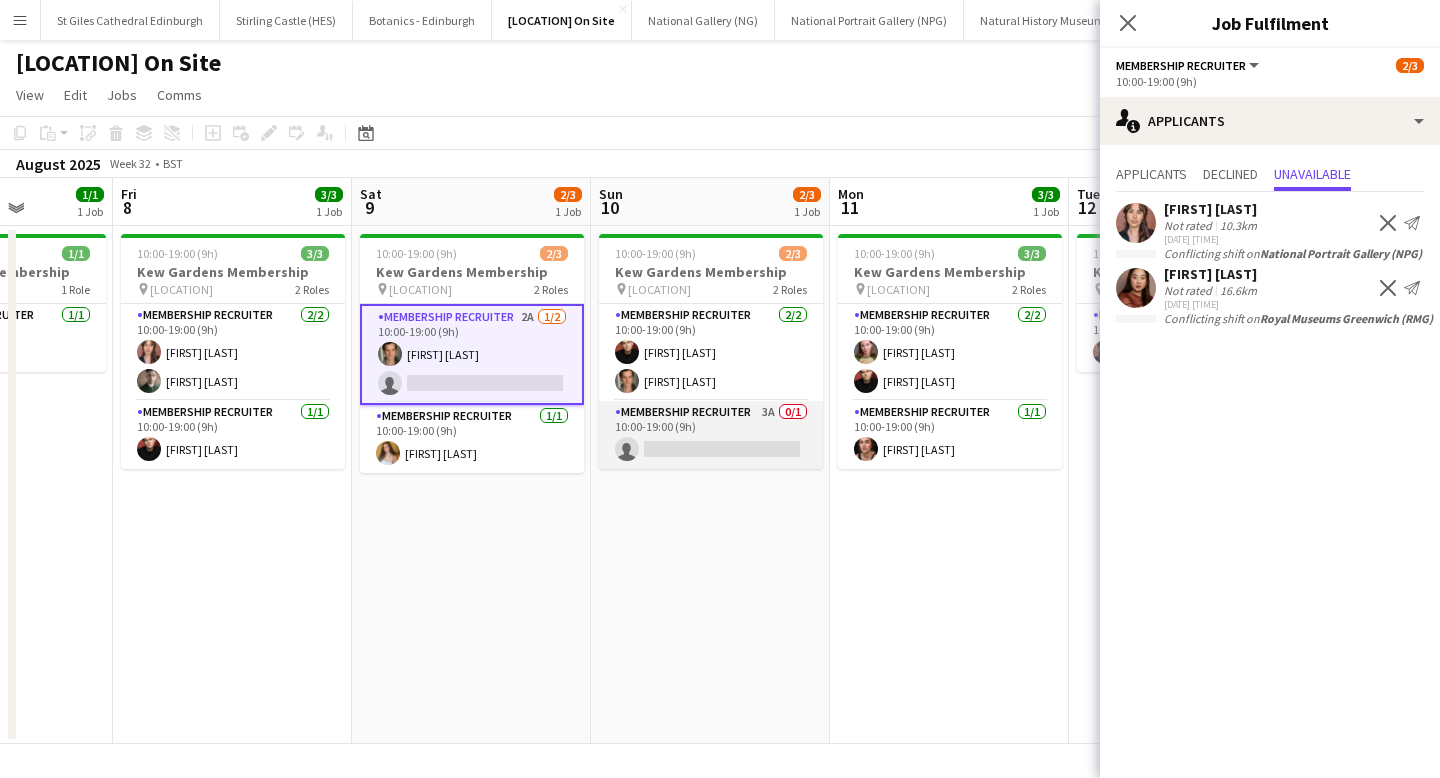 click on "Membership Recruiter   3A   0/1   [TIME]
single-neutral-actions" at bounding box center [711, 435] 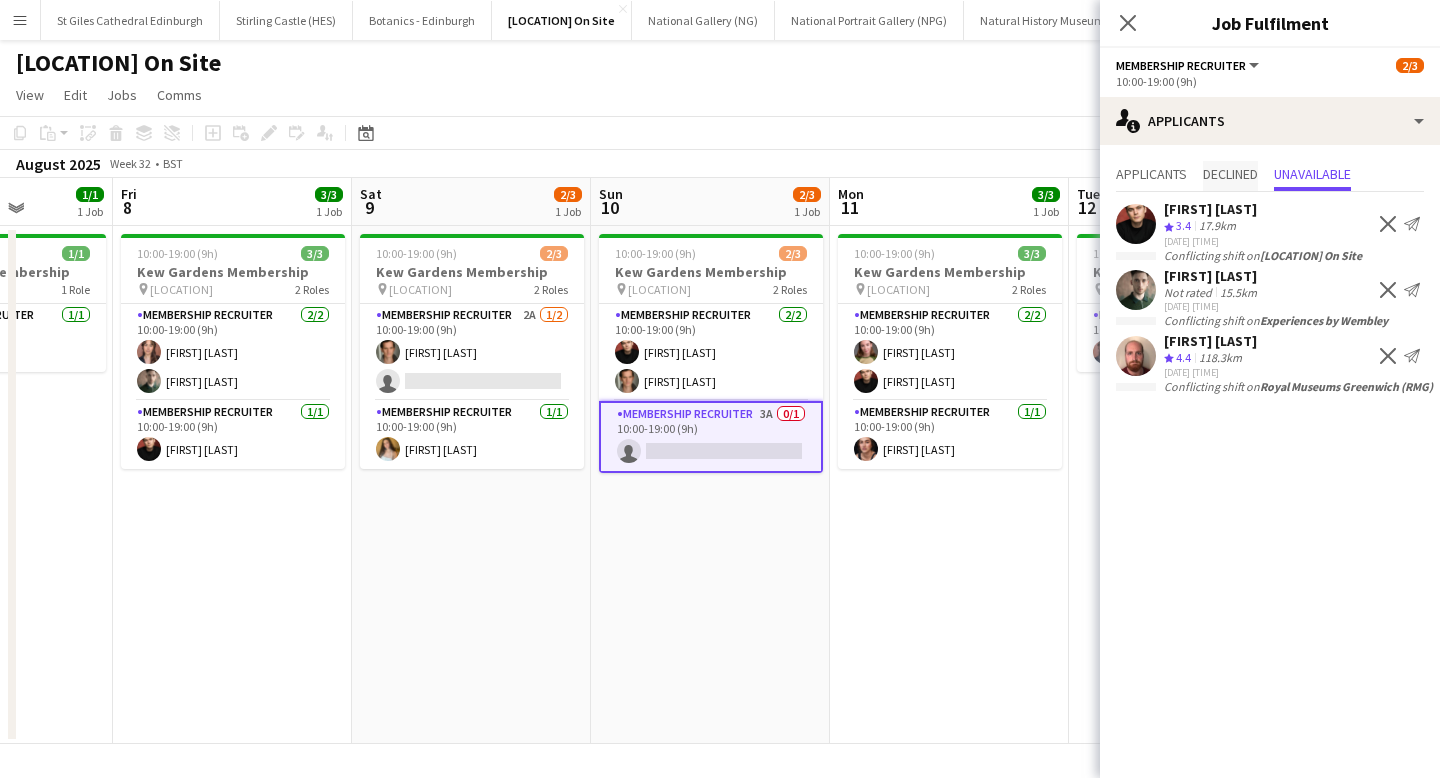 click on "Declined" at bounding box center [1230, 174] 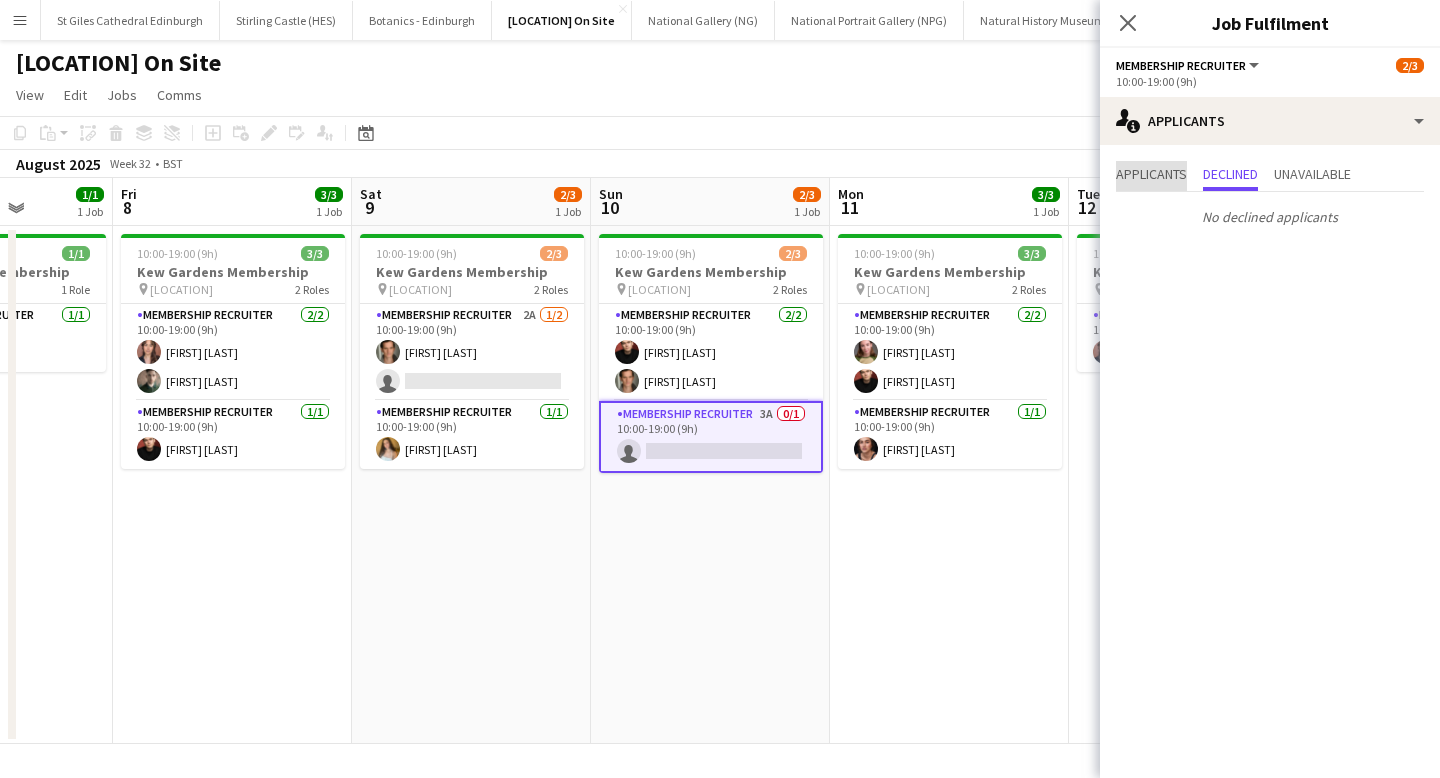 click on "Applicants" at bounding box center (1151, 174) 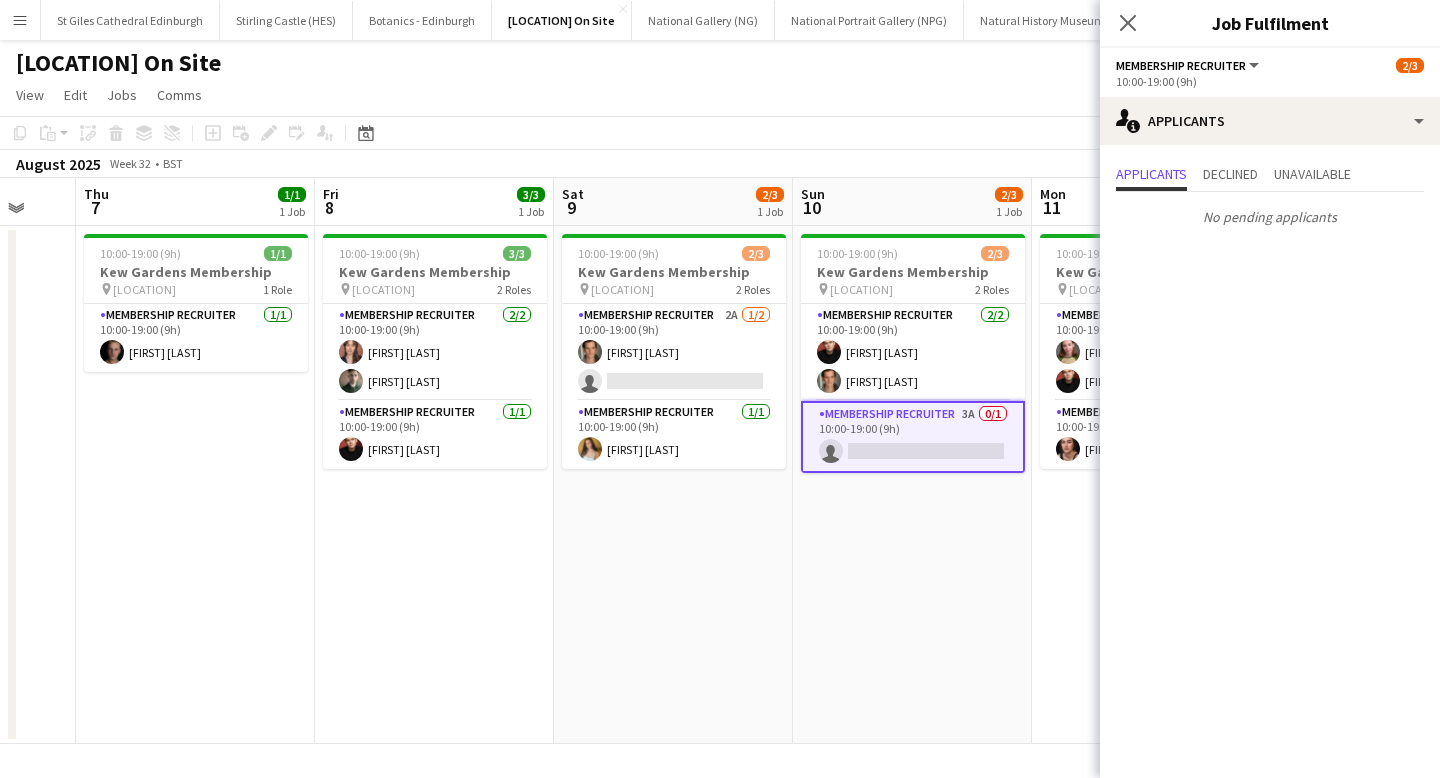 scroll, scrollTop: 0, scrollLeft: 639, axis: horizontal 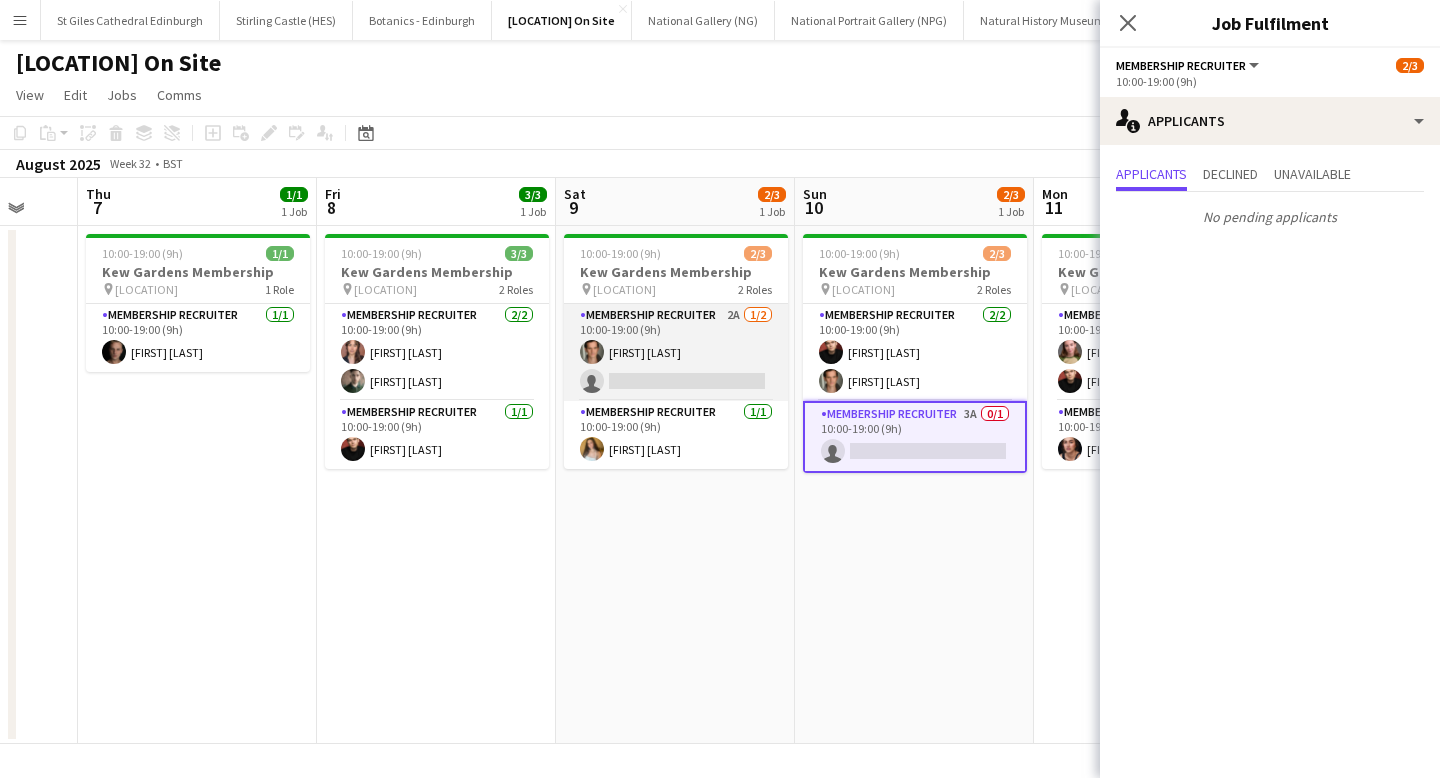 click on "Membership Recruiter   2A   1/2   [TIME]
[FIRST] [LAST]
single-neutral-actions" at bounding box center (676, 352) 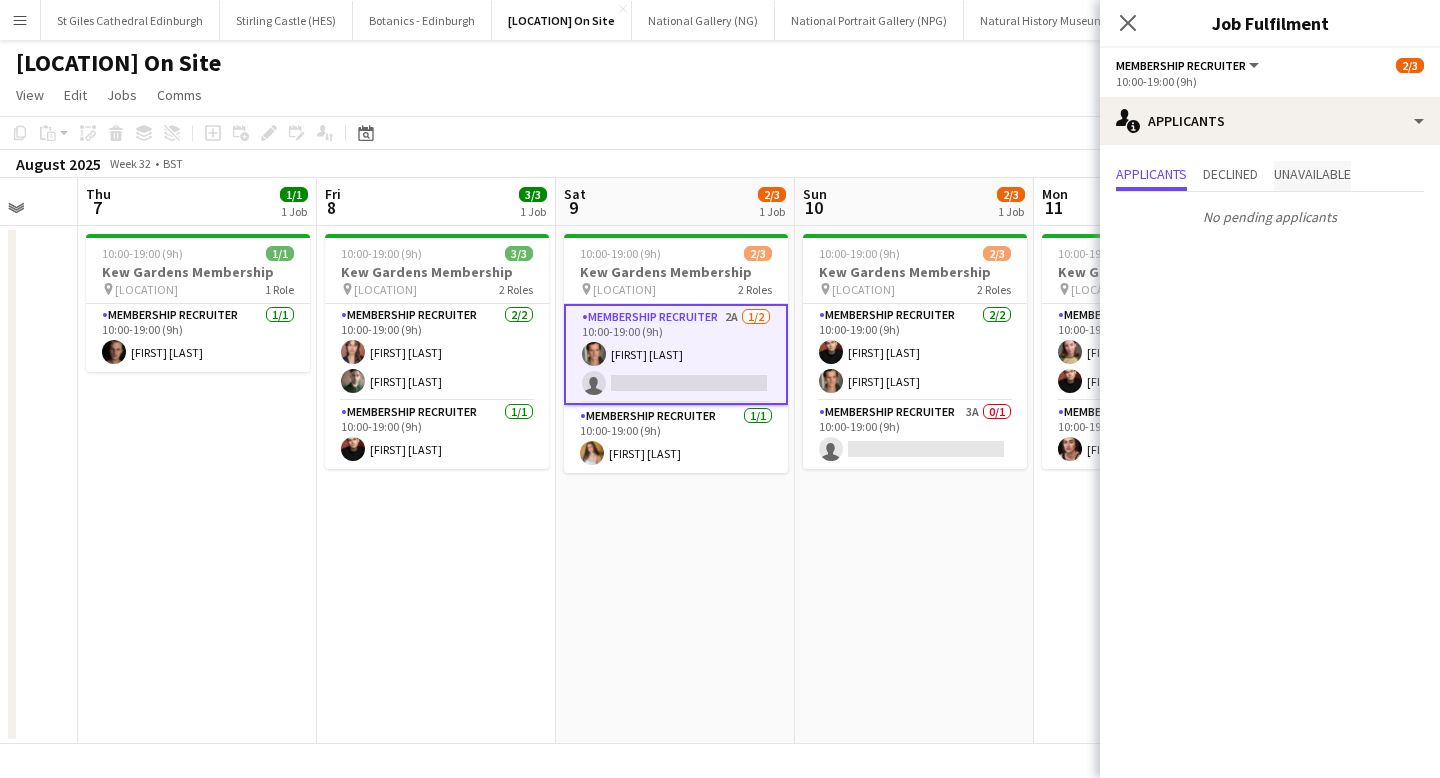 click on "Unavailable" at bounding box center (1312, 174) 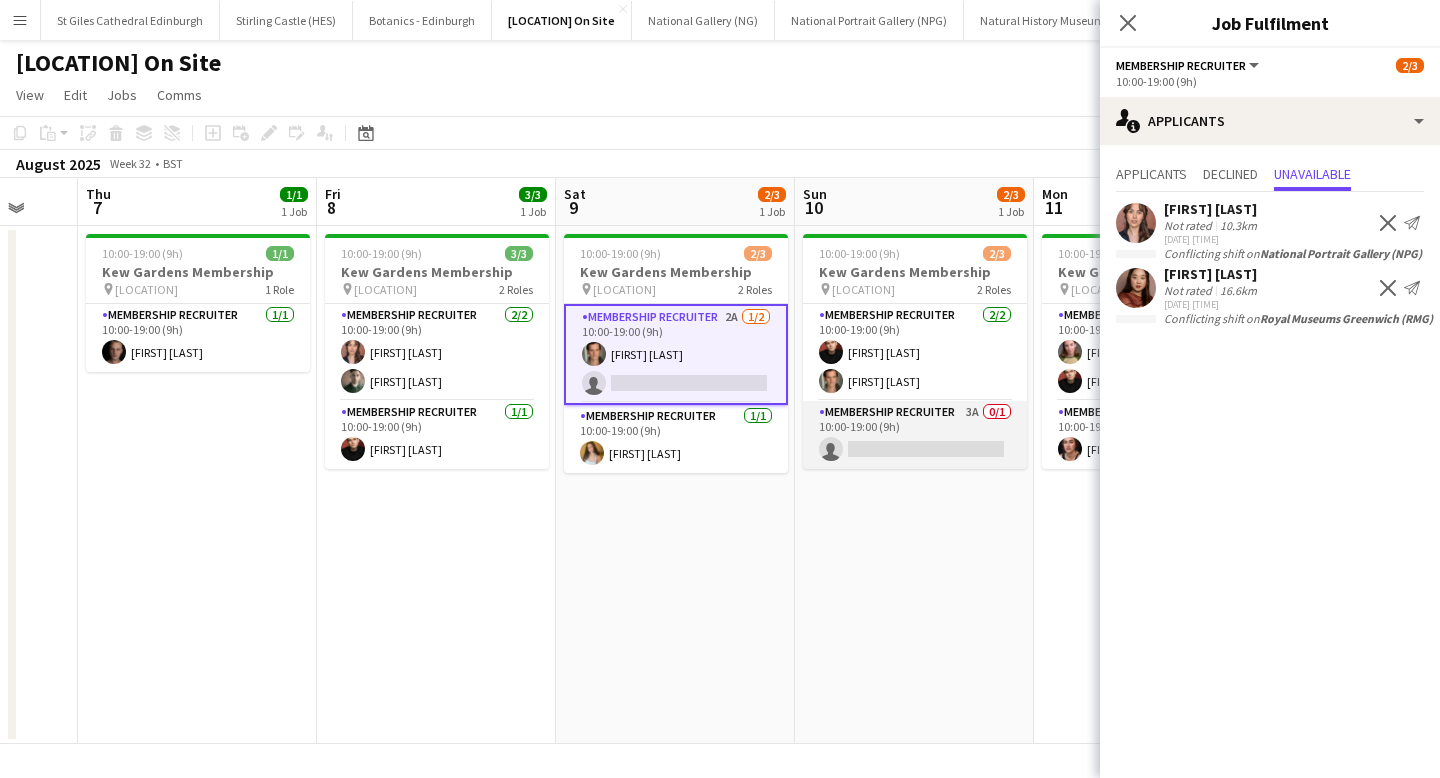 click on "Membership Recruiter   3A   0/1   [TIME]
single-neutral-actions" at bounding box center [915, 435] 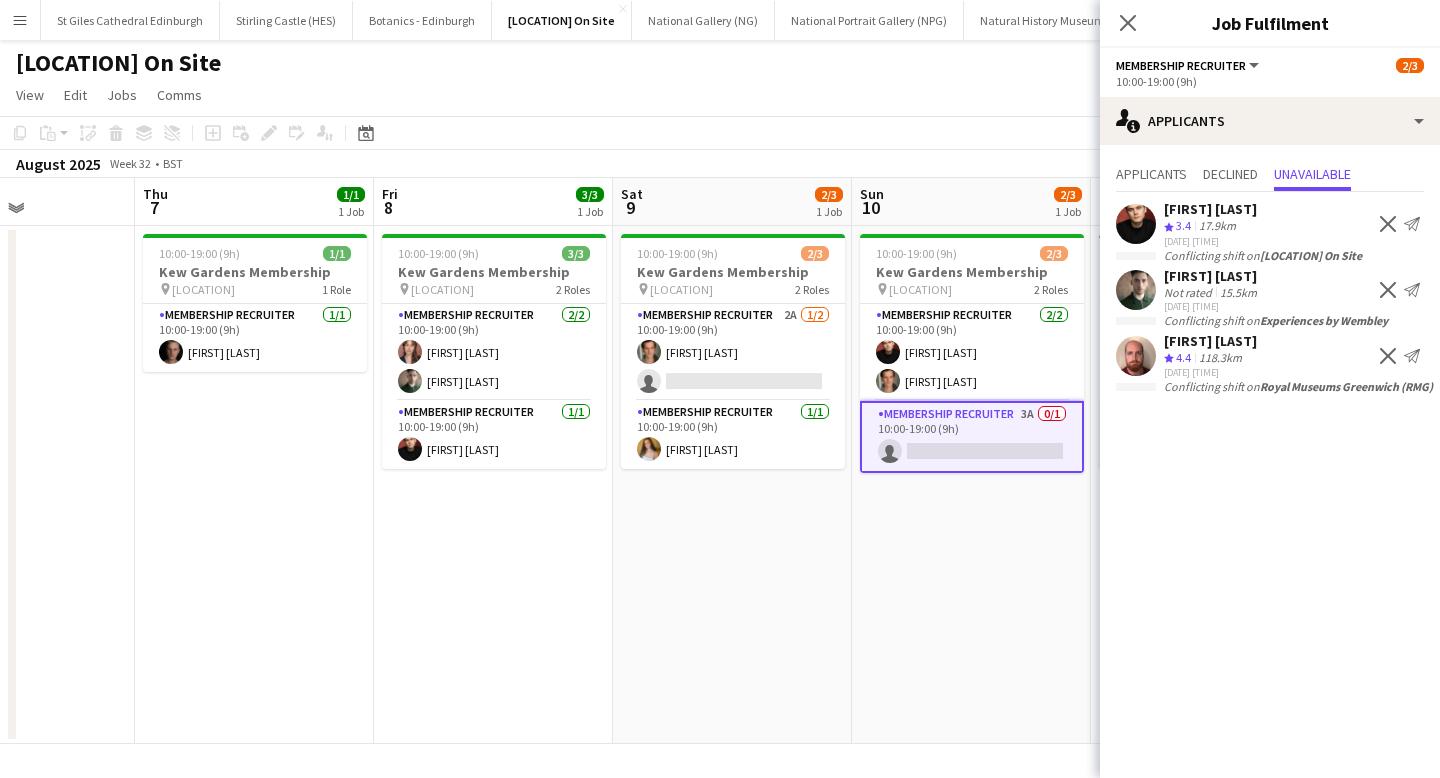 scroll, scrollTop: 0, scrollLeft: 854, axis: horizontal 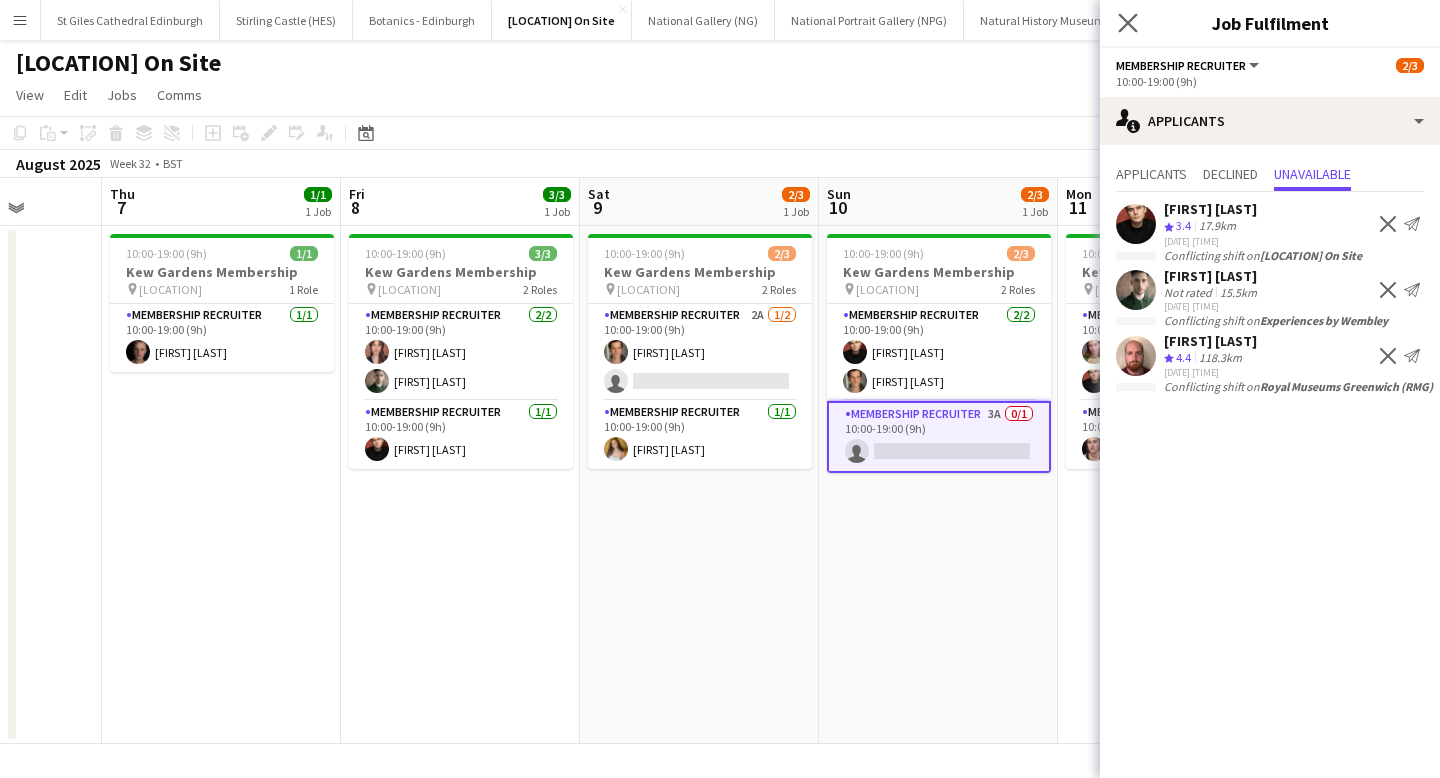 click on "Close pop-in" 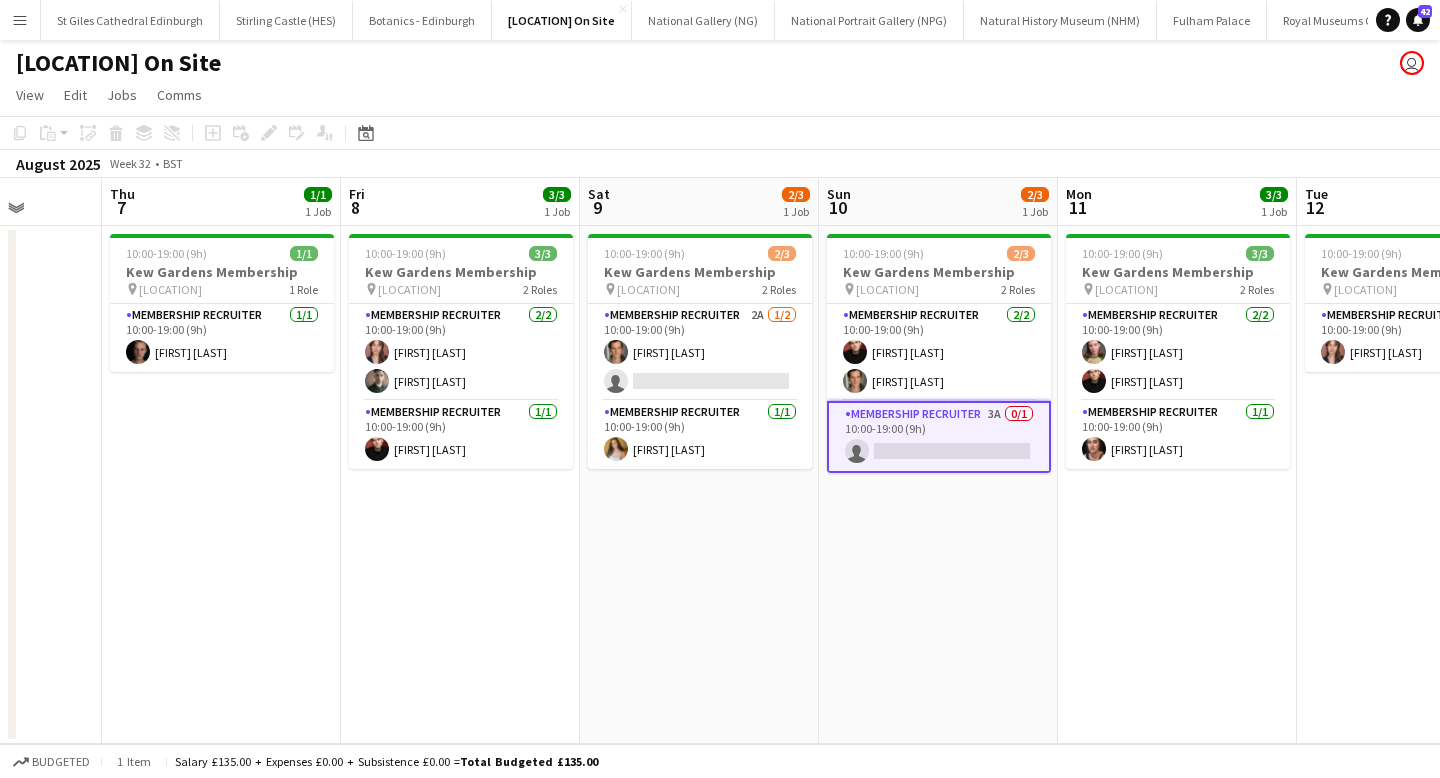 click on "Membership Recruiter   3A   0/1   [TIME]
single-neutral-actions" at bounding box center (939, 437) 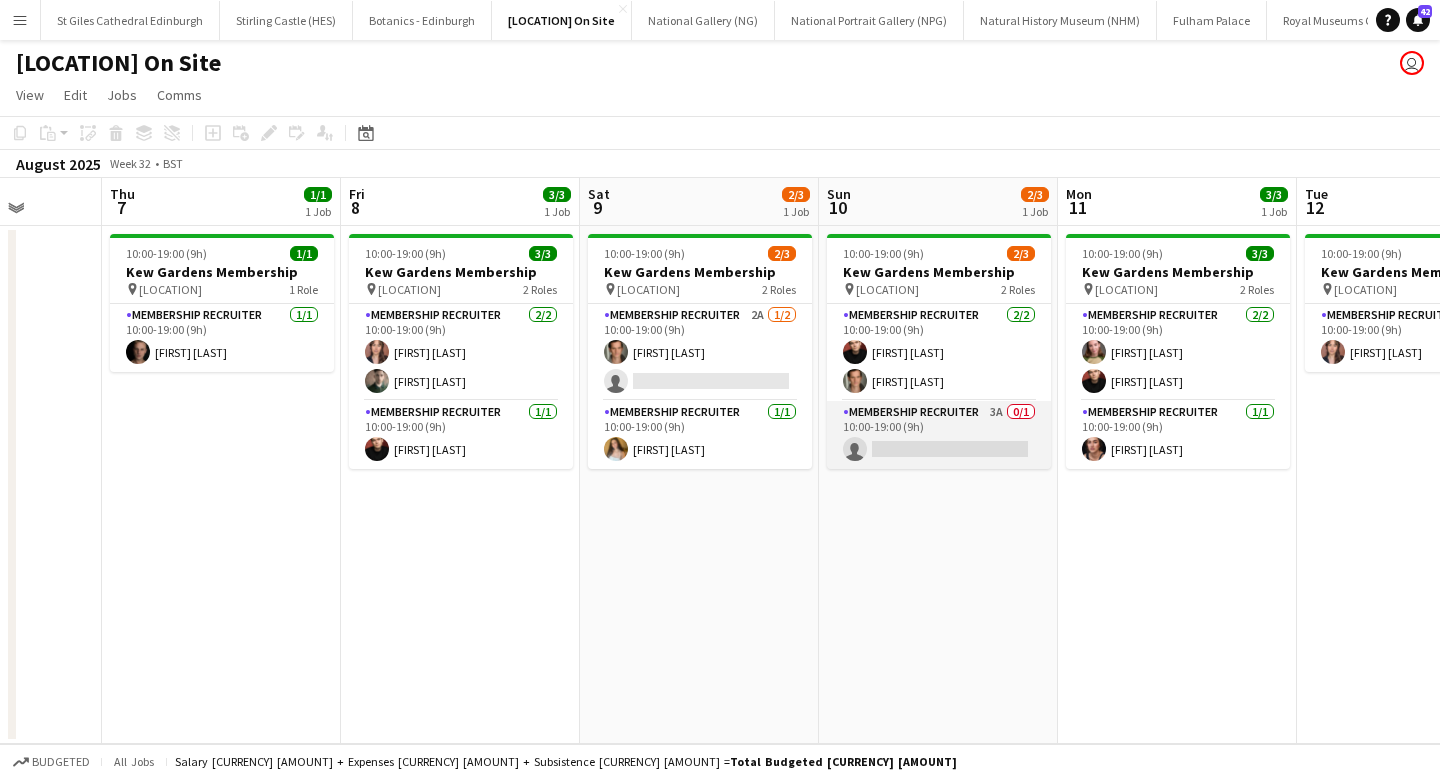 click on "Membership Recruiter   3A   0/1   [TIME]
single-neutral-actions" at bounding box center [939, 435] 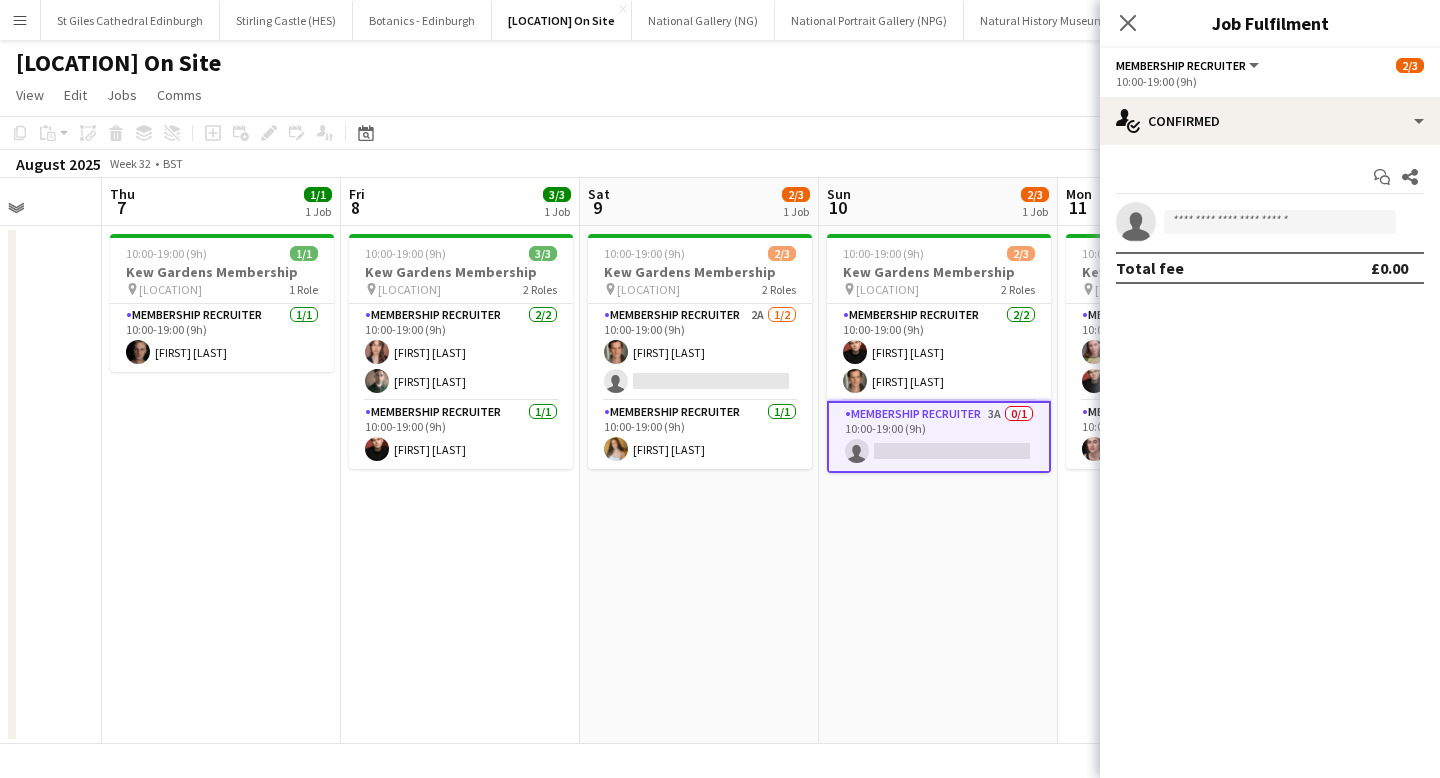 click on "[TIME]    2/3   [LOCATION] Membership
pin
[LOCATION]   2 Roles   Membership Recruiter   2A   1/2   [TIME]
[FIRST] [LAST]
single-neutral-actions
Membership Recruiter   1/1   [TIME]
[FIRST] [LAST] [FIRST]" at bounding box center (699, 485) 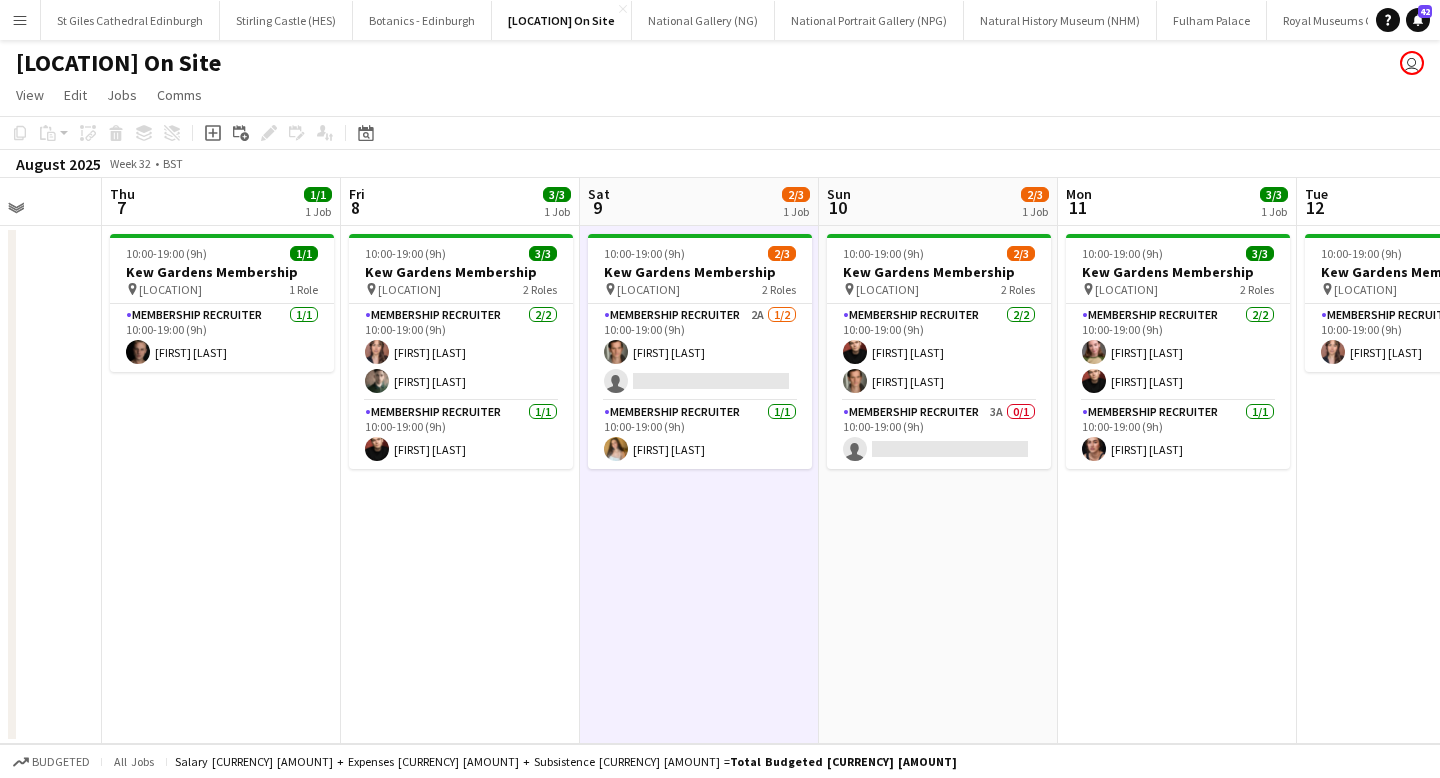 click on "Menu" at bounding box center [20, 20] 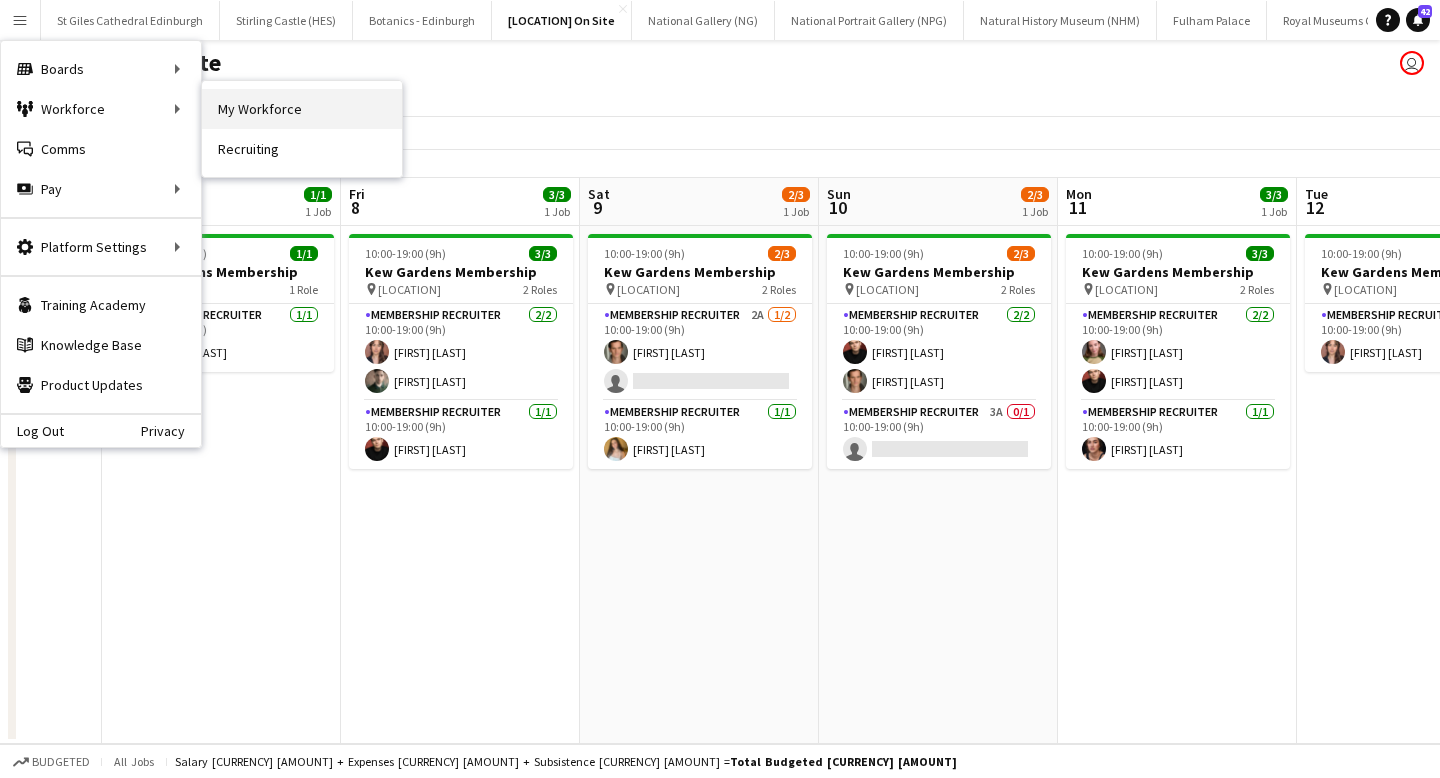 click on "My Workforce" at bounding box center (302, 109) 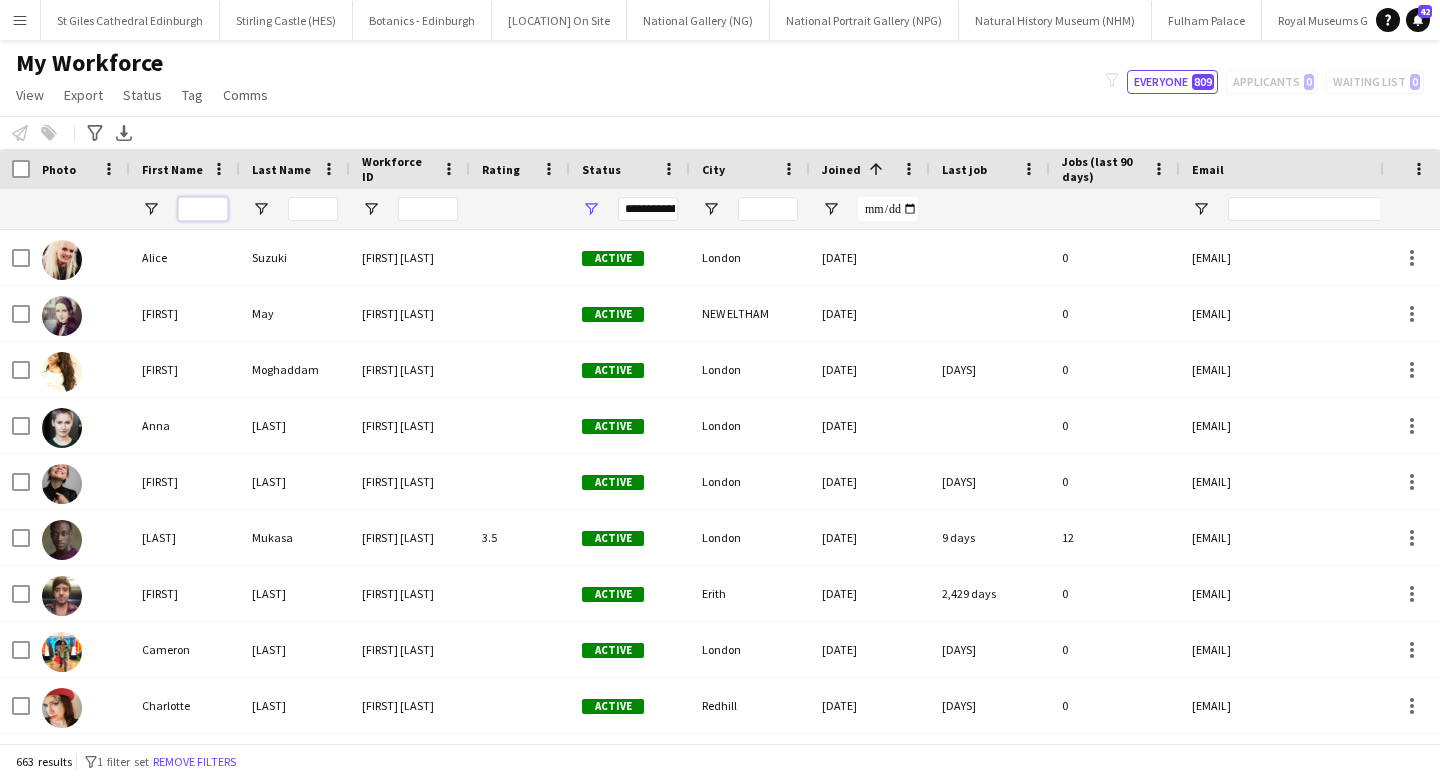 click at bounding box center [203, 209] 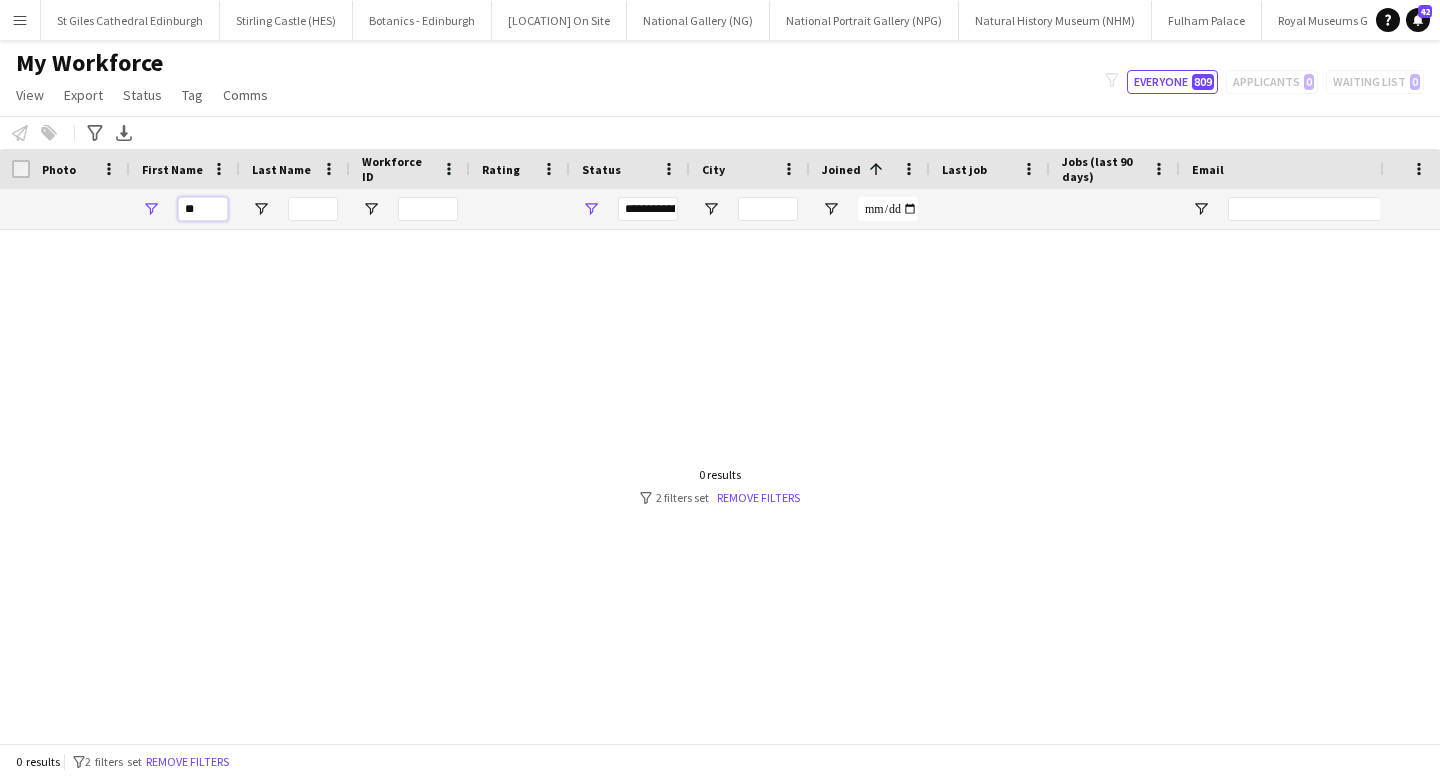 type on "*" 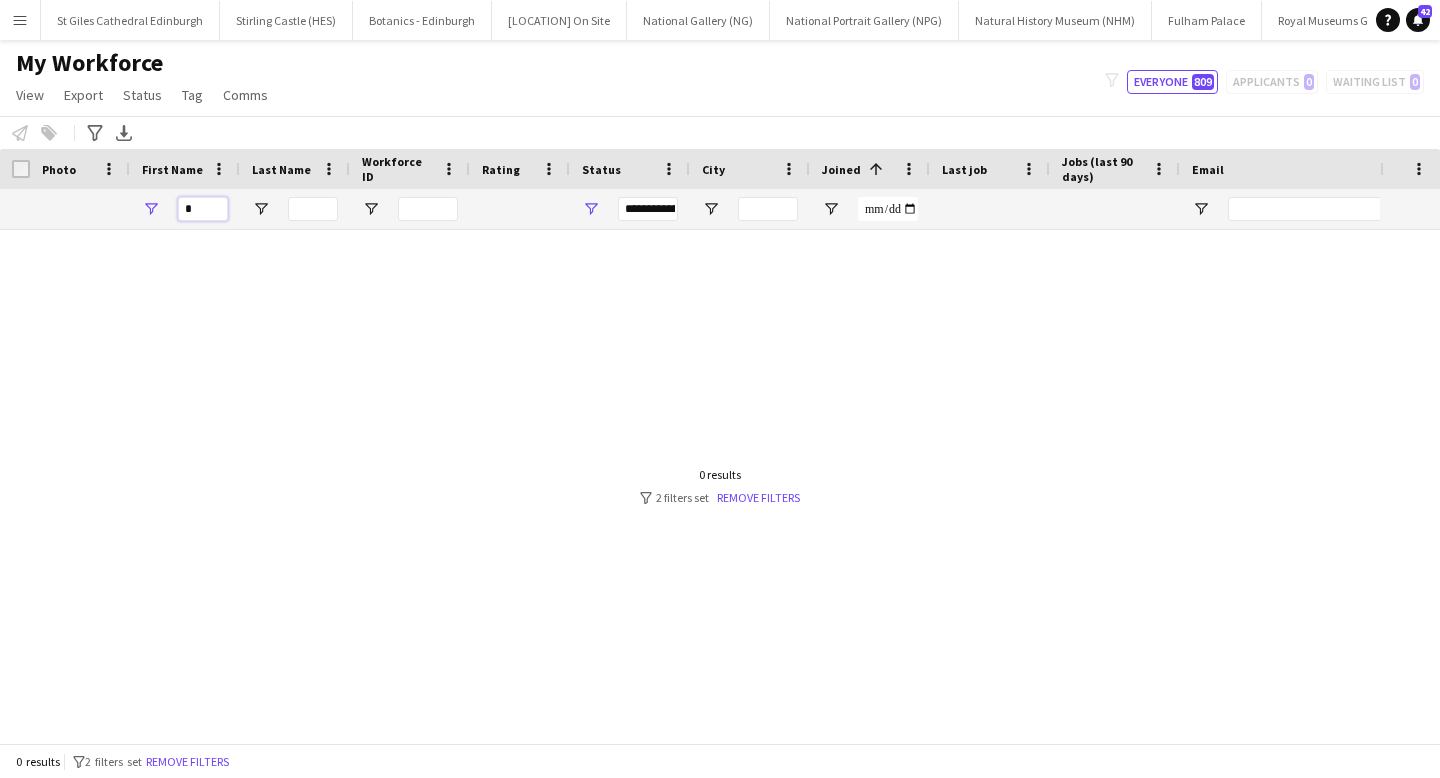 type 